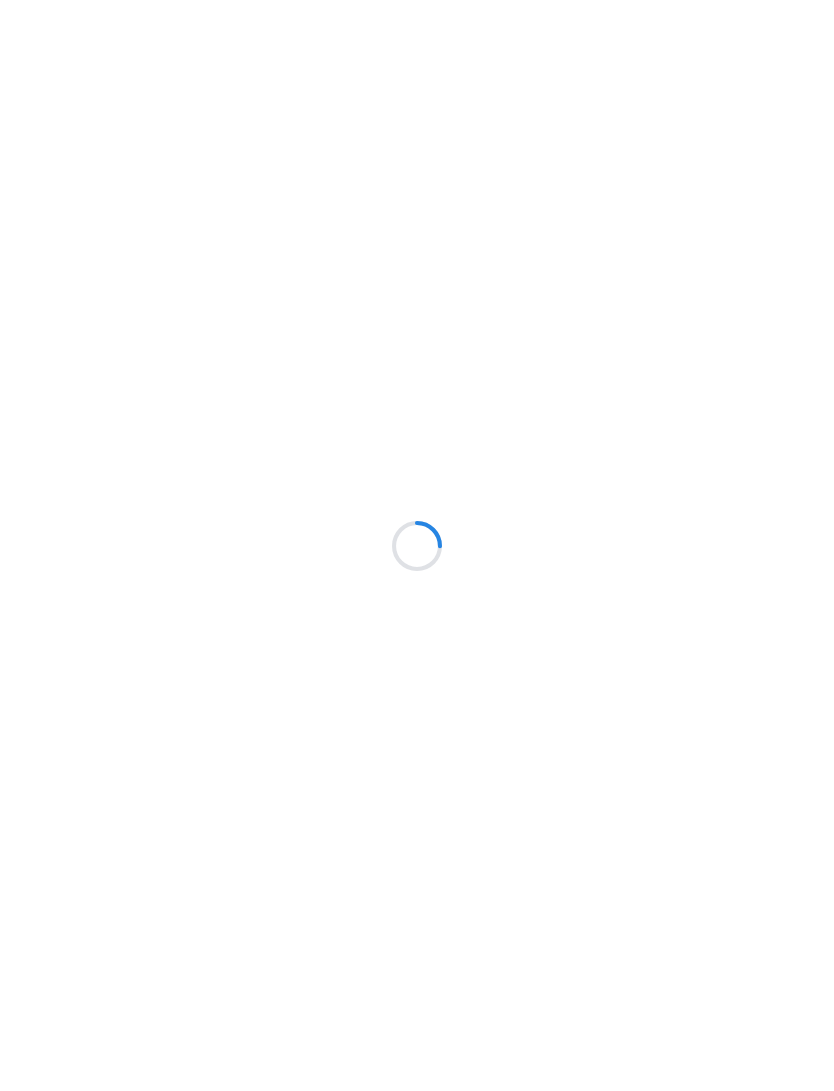 scroll, scrollTop: 0, scrollLeft: 0, axis: both 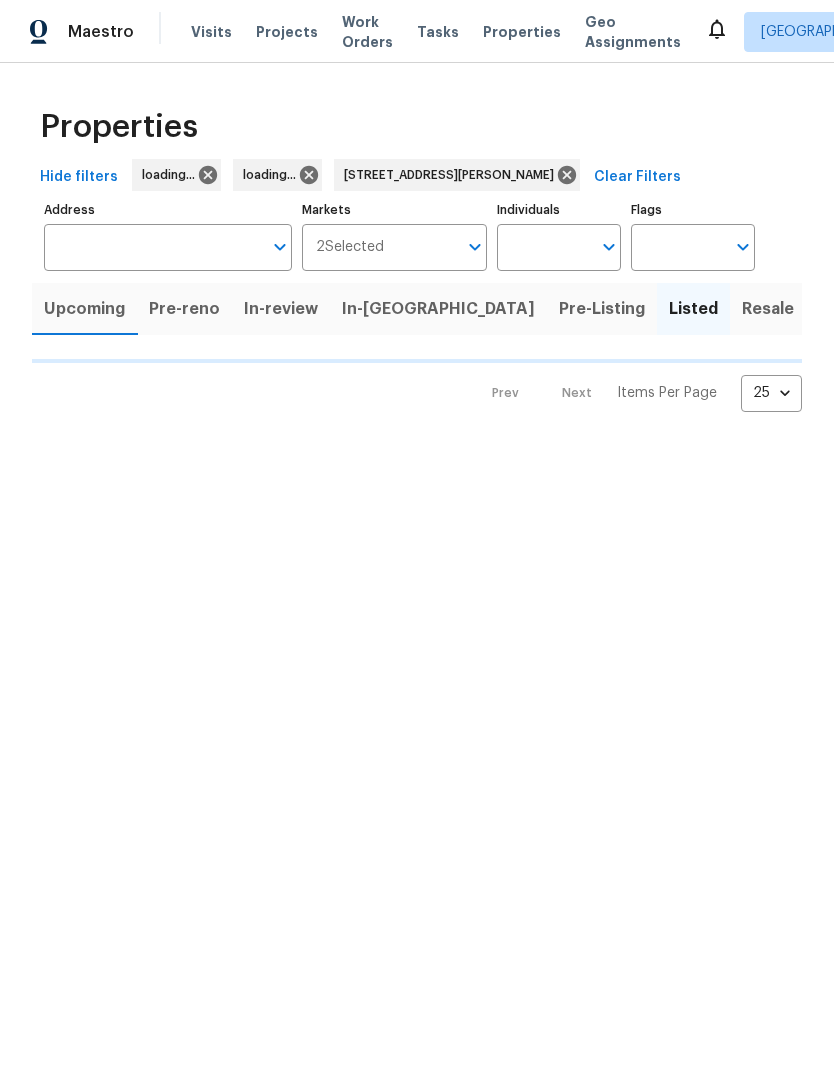 type on "[STREET_ADDRESS][PERSON_NAME]" 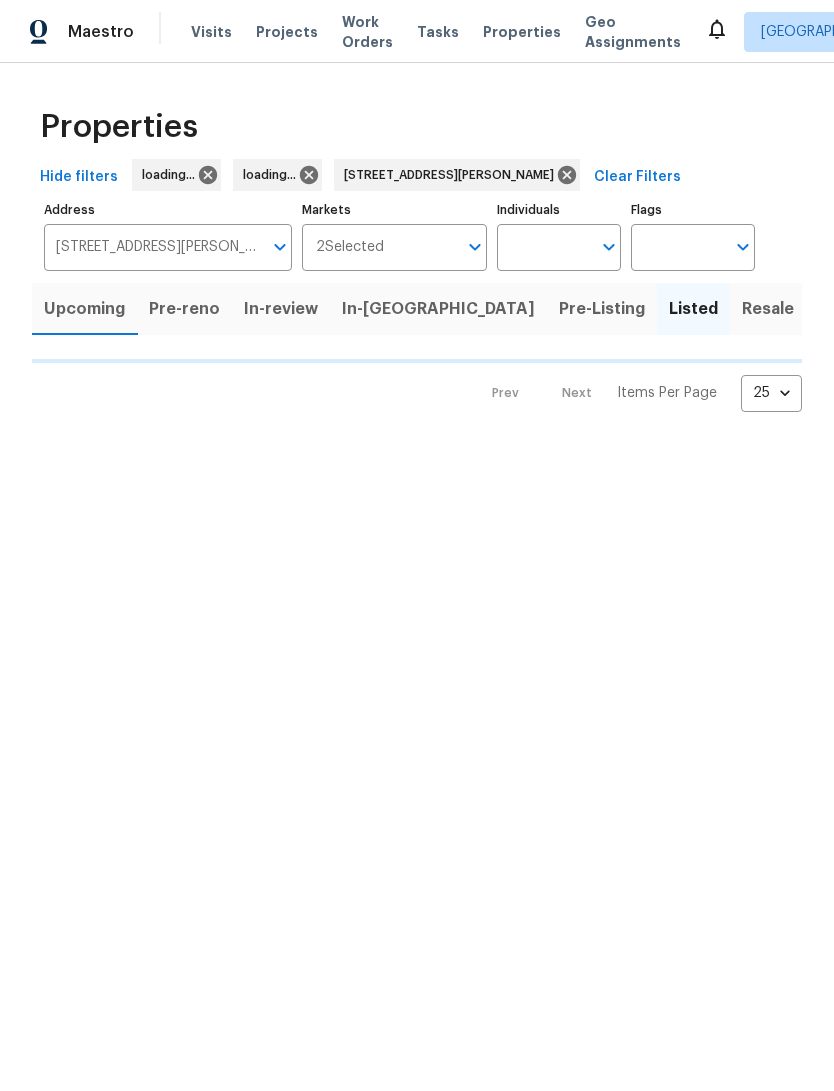 scroll, scrollTop: 0, scrollLeft: 0, axis: both 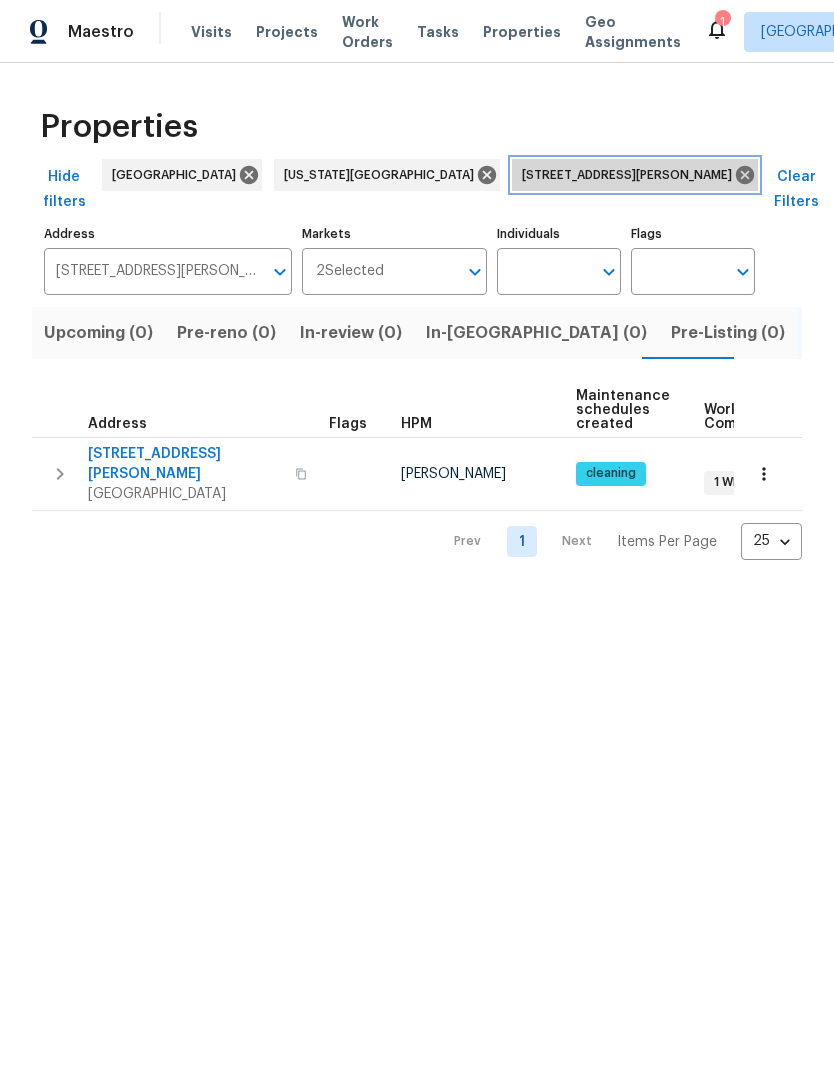 click 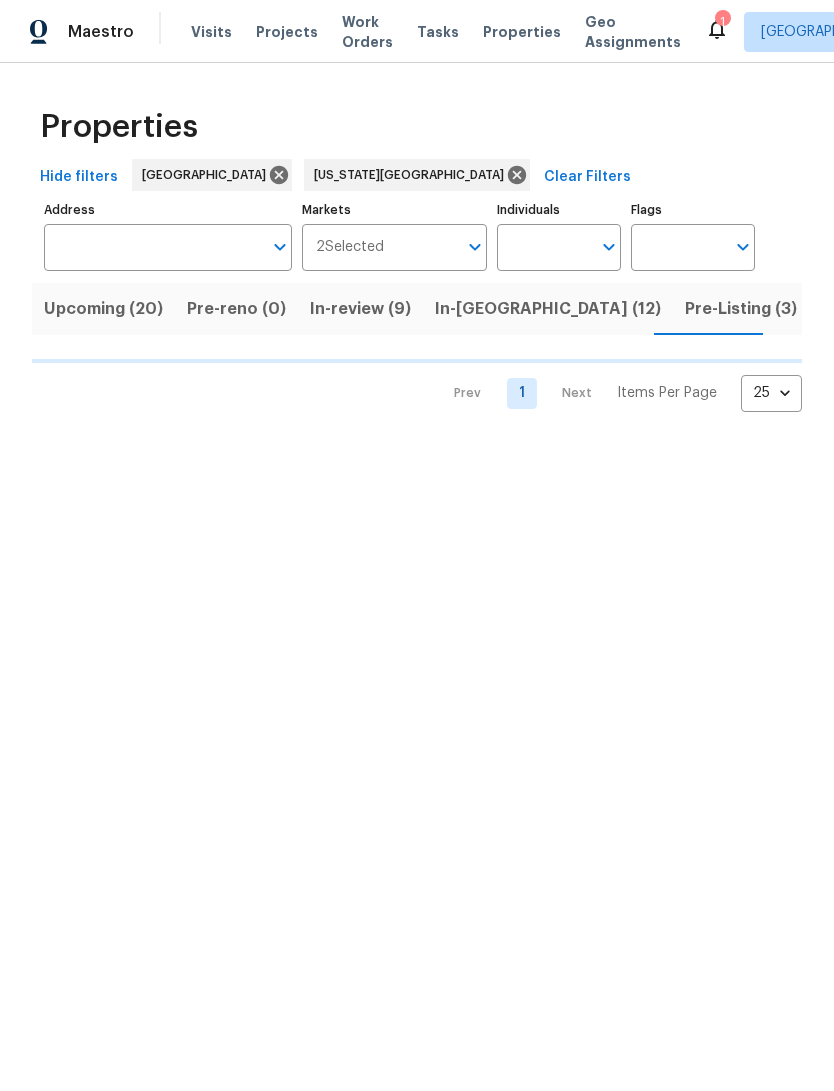 click on "Address" at bounding box center [153, 247] 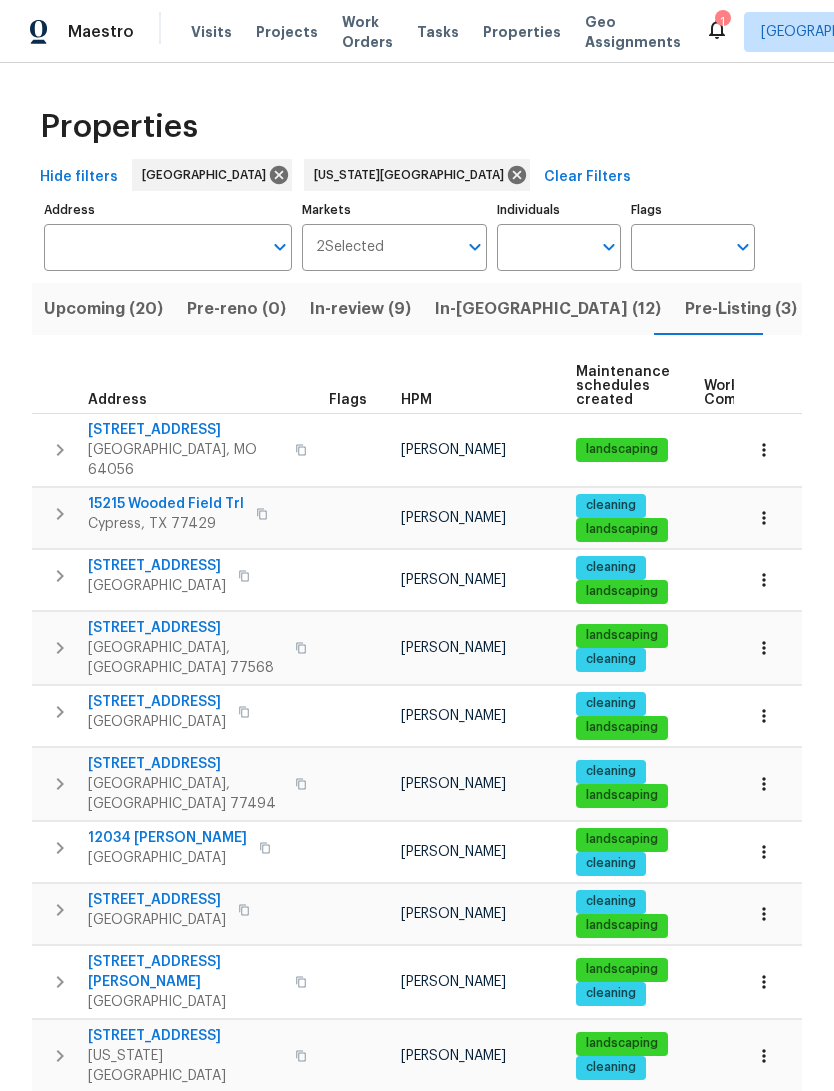 click on "18100 E 11th Terrace Ct N Independence, MO 64056 Joshua Beatty landscaping 05/26/25 50 15215 Wooded Field Trl Cypress, TX 77429 Joseph Wolfe cleaning landscaping 02/17/25 148 21415 Park Mount Dr Katy, TX 77450 Maria Zakharnitskaia cleaning landscaping 08/12/24 337 211 Golden Eagle Ct La Marque, TX 77568 Andy Taylor landscaping cleaning 06/20/25 25 11114 Waxwing St Houston, TX 77035 Navid Ranjbar cleaning landscaping 11/24/24 233 27011 Camirillo Creek Ln Katy, TX 77494 Maria Zakharnitskaia cleaning landscaping 03/24/25 113 12034 Diane Ln Houston, TX 77067 Joseph Wolfe landscaping cleaning 07/14/25 1 12415 Northpointe Ridge Ln Tomball, TX 77377 Joseph Wolfe cleaning landscaping 03/06/25 131 8839 Hazel Rose Sky Dr Humble, TX 77338 Tyler Waltz landscaping cleaning 06/11/25 34 4958 N Lister Ave Kansas City, MO 64119 Joshua Beatty landscaping cleaning 07/09/25 6 13655 Leafy Arbor Dr Montgomery, TX 77356 Tyler Waltz cleaning landscaping 05/28/24 413 4210 Forest Rain Ln Humble, TX 77346 Tyler Waltz cleaning 07/11/25" at bounding box center (523, 1270) 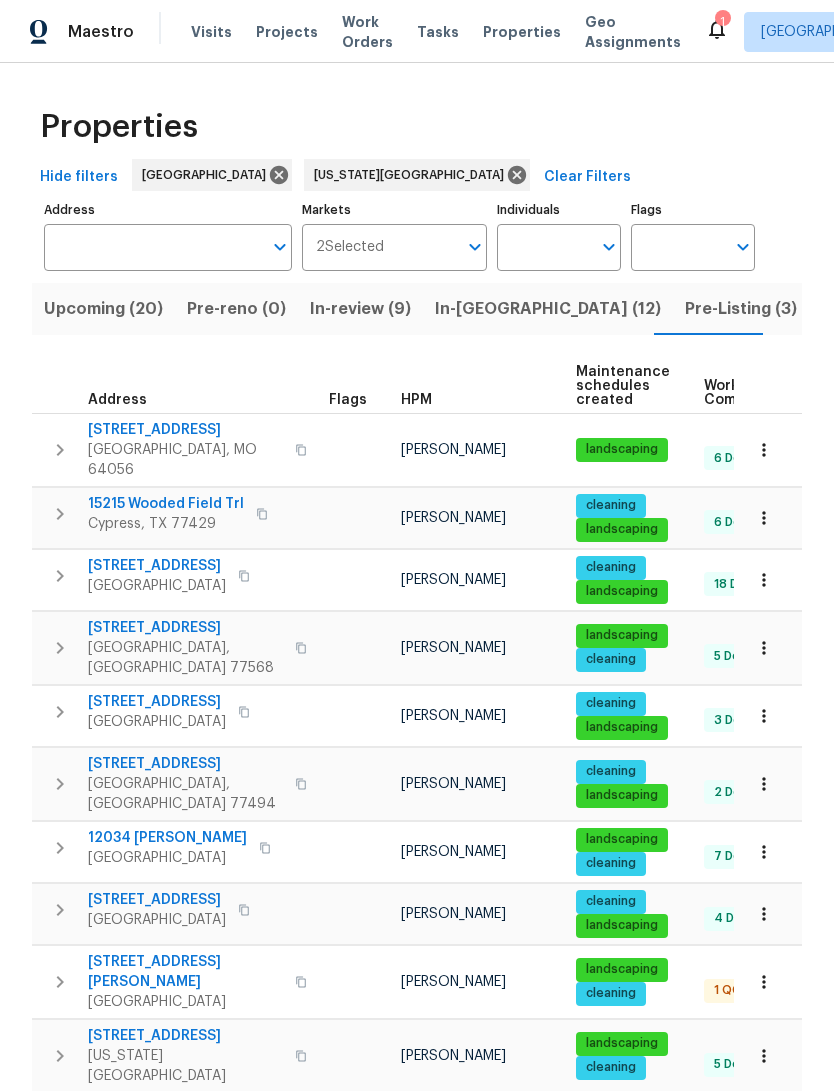 click on "Address" at bounding box center [153, 247] 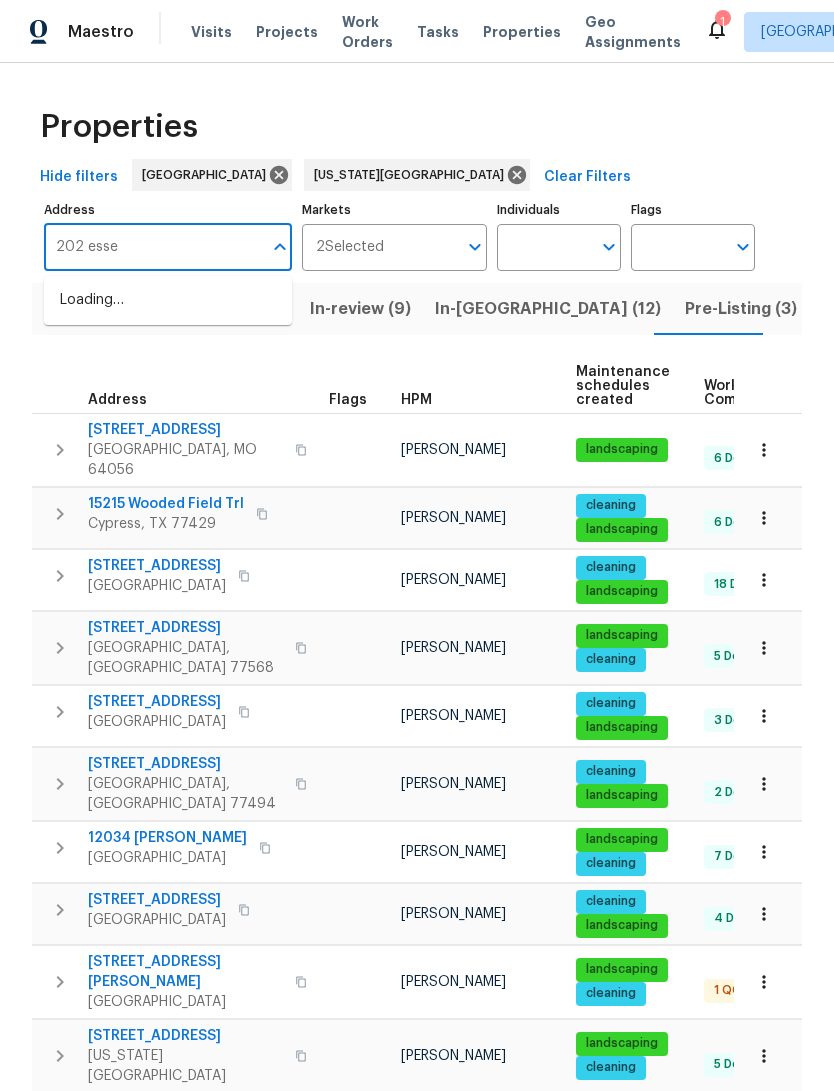 type on "202 essex" 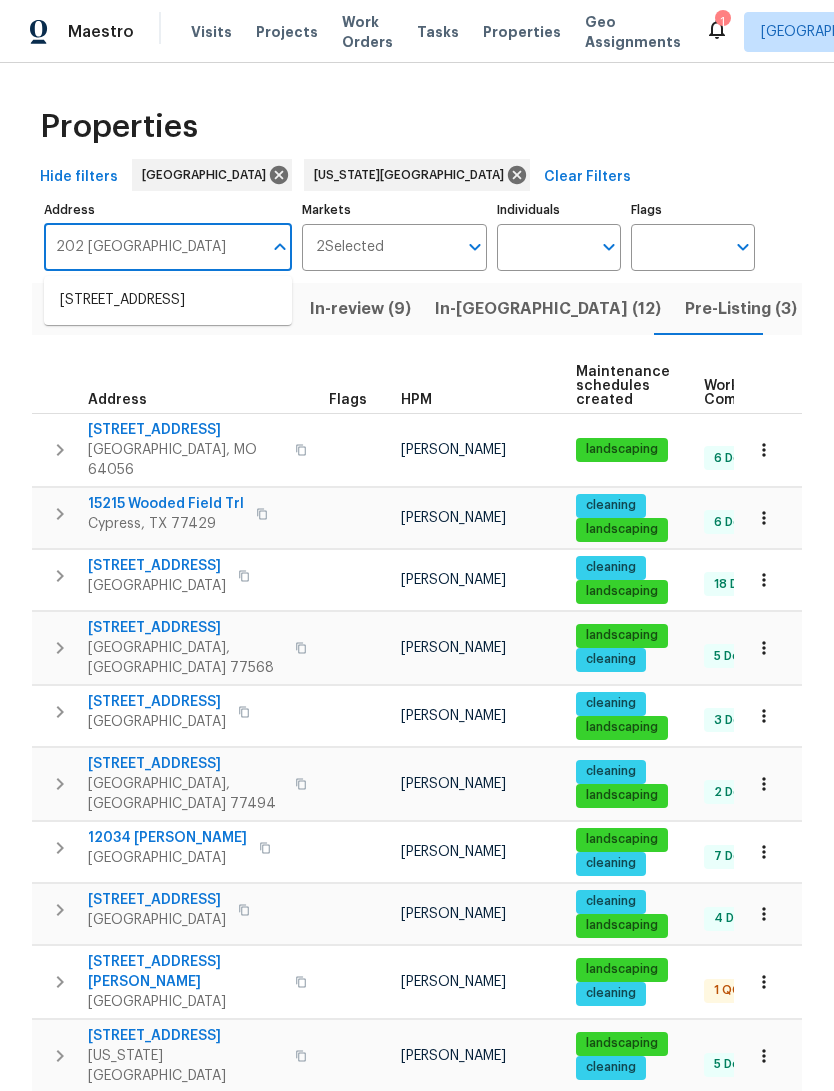 click on "[STREET_ADDRESS]" at bounding box center [168, 300] 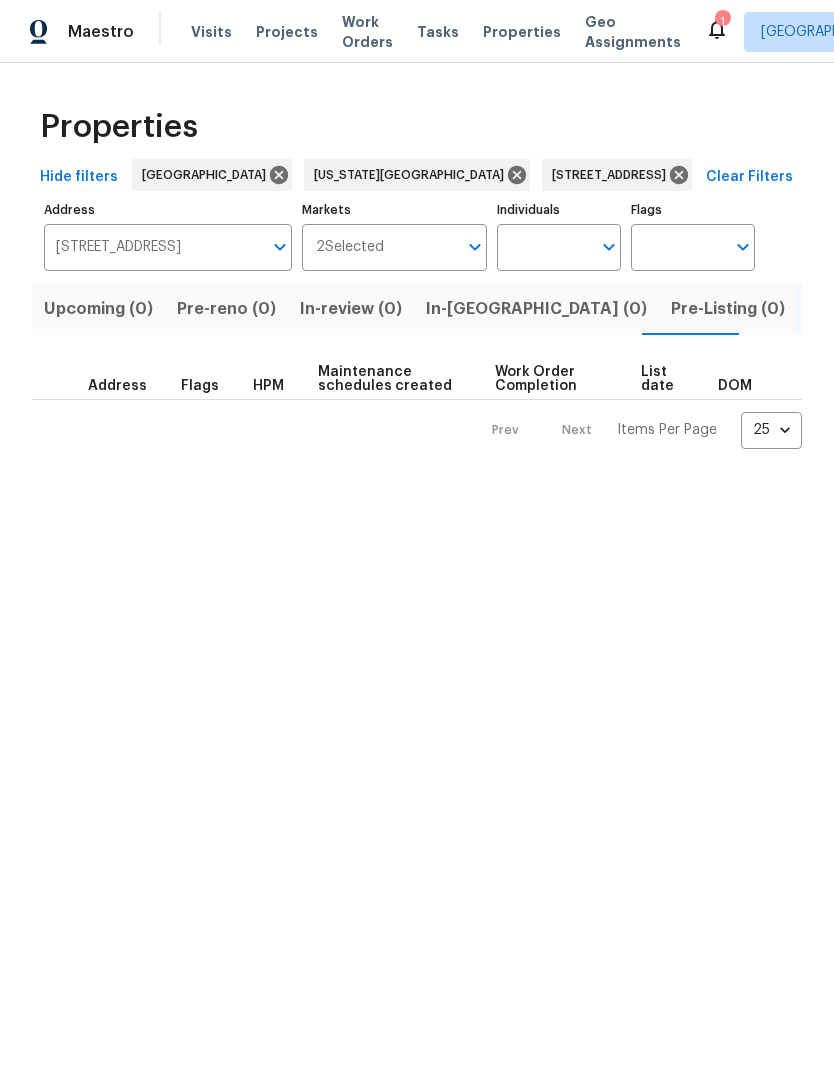 click on "Resale (1)" at bounding box center (947, 309) 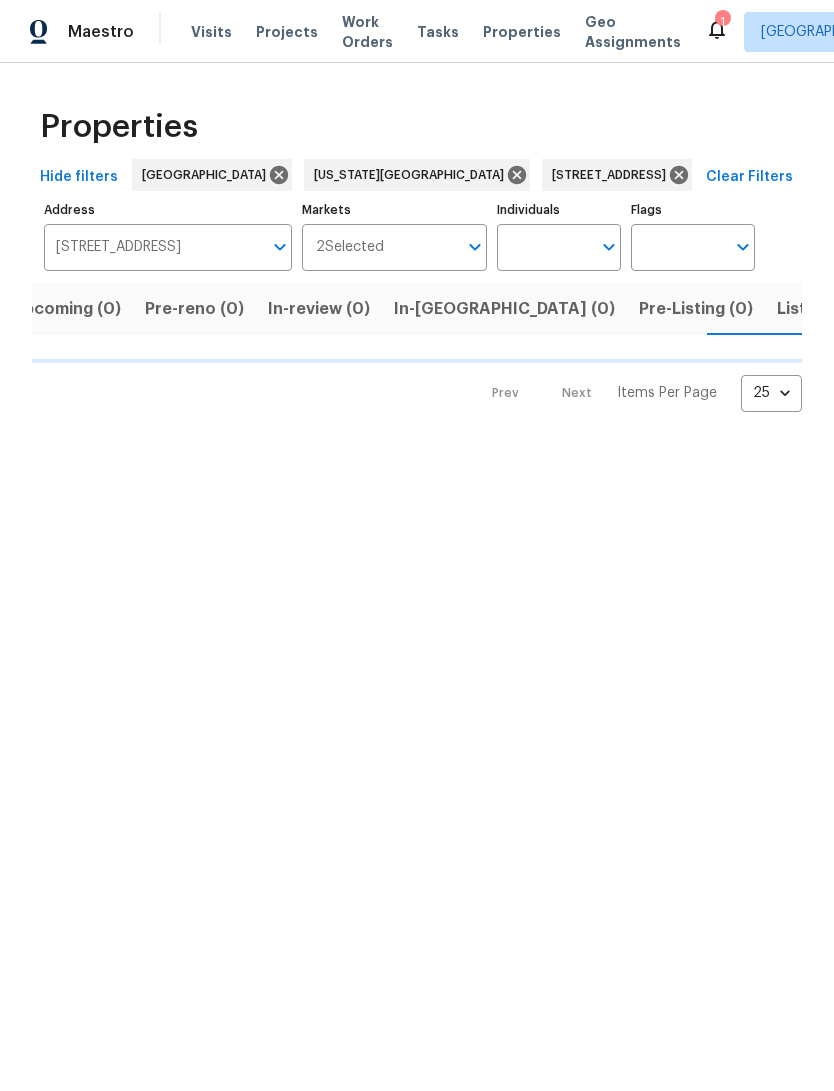 scroll, scrollTop: 0, scrollLeft: 32, axis: horizontal 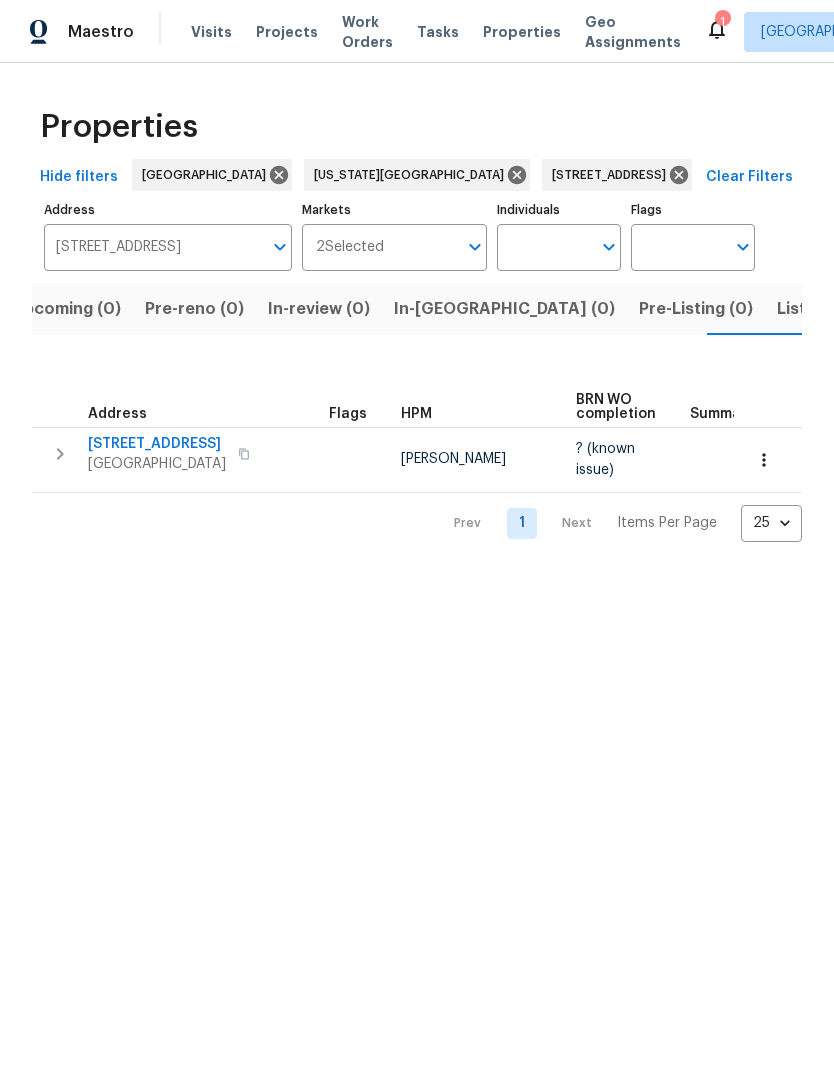 click 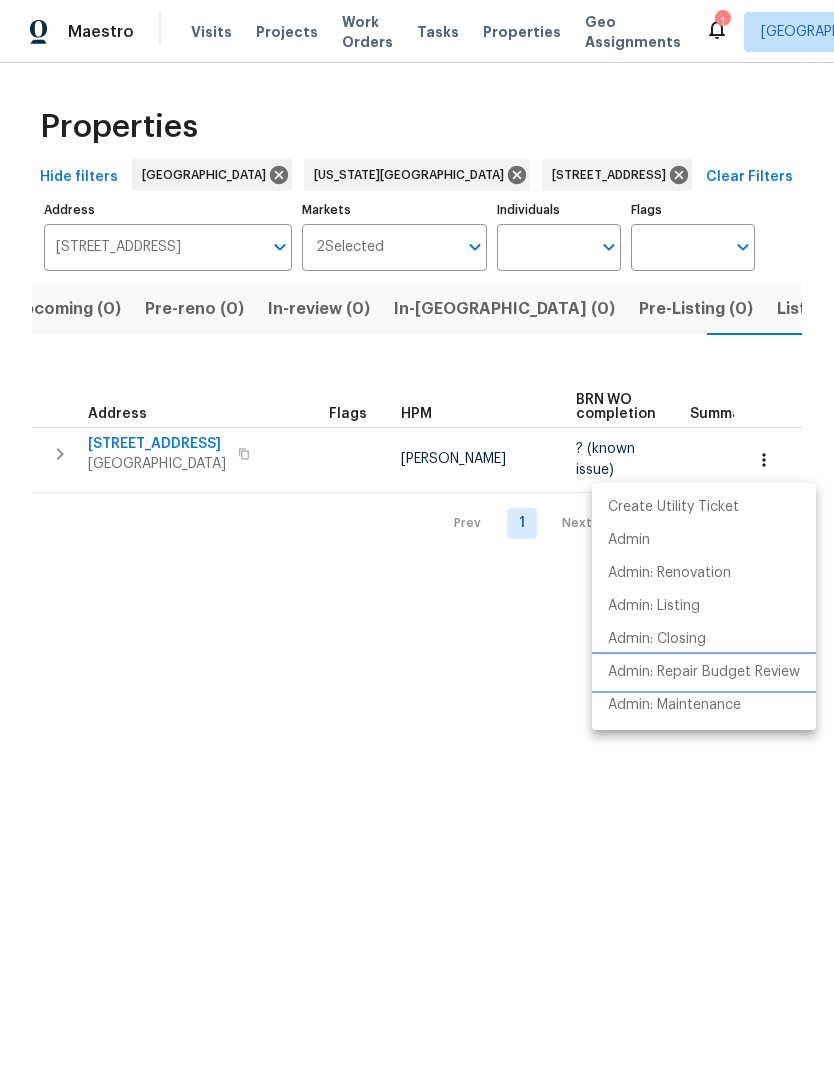 click on "Admin: Repair Budget Review" at bounding box center [704, 672] 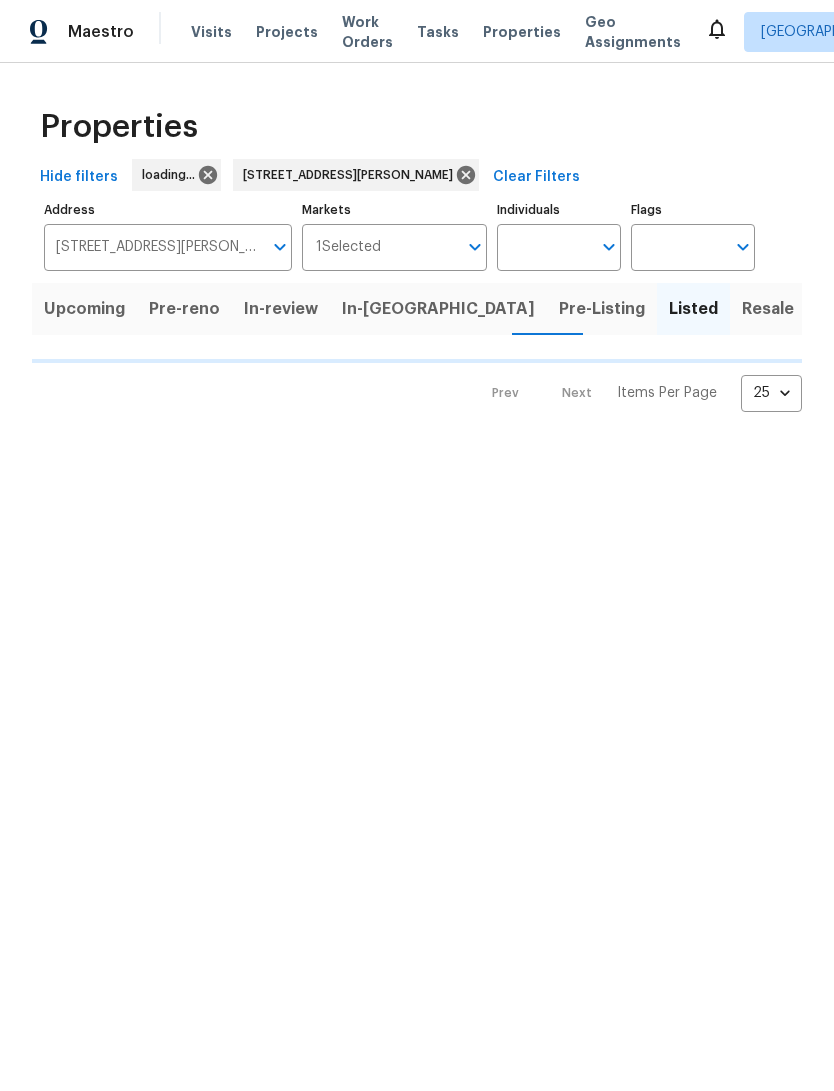scroll, scrollTop: 0, scrollLeft: 0, axis: both 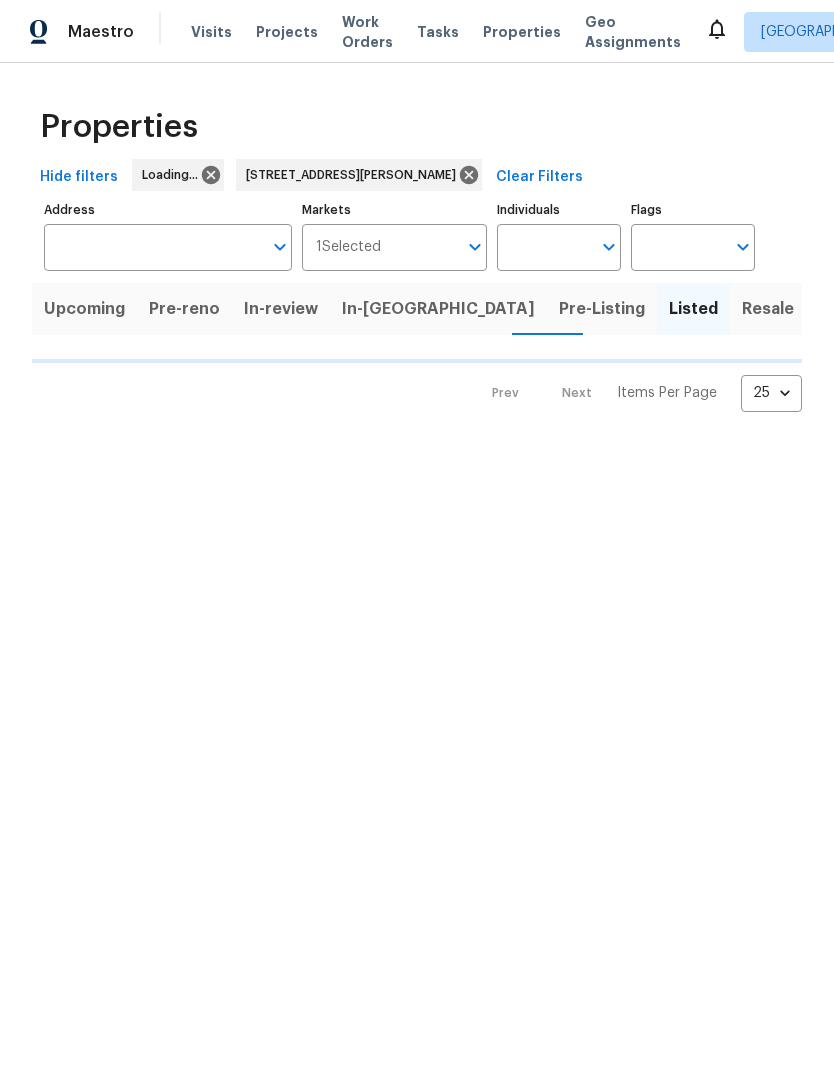 type on "4802 Sherman Blvd Galveston TX 77551" 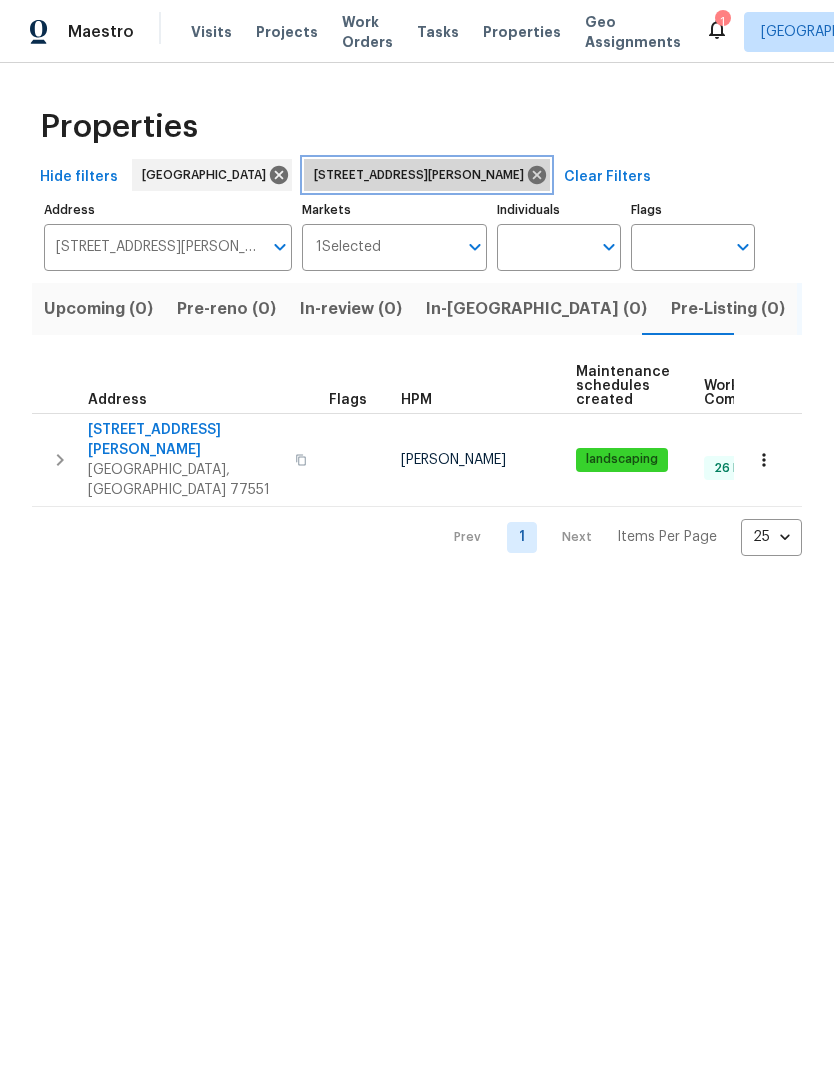 click 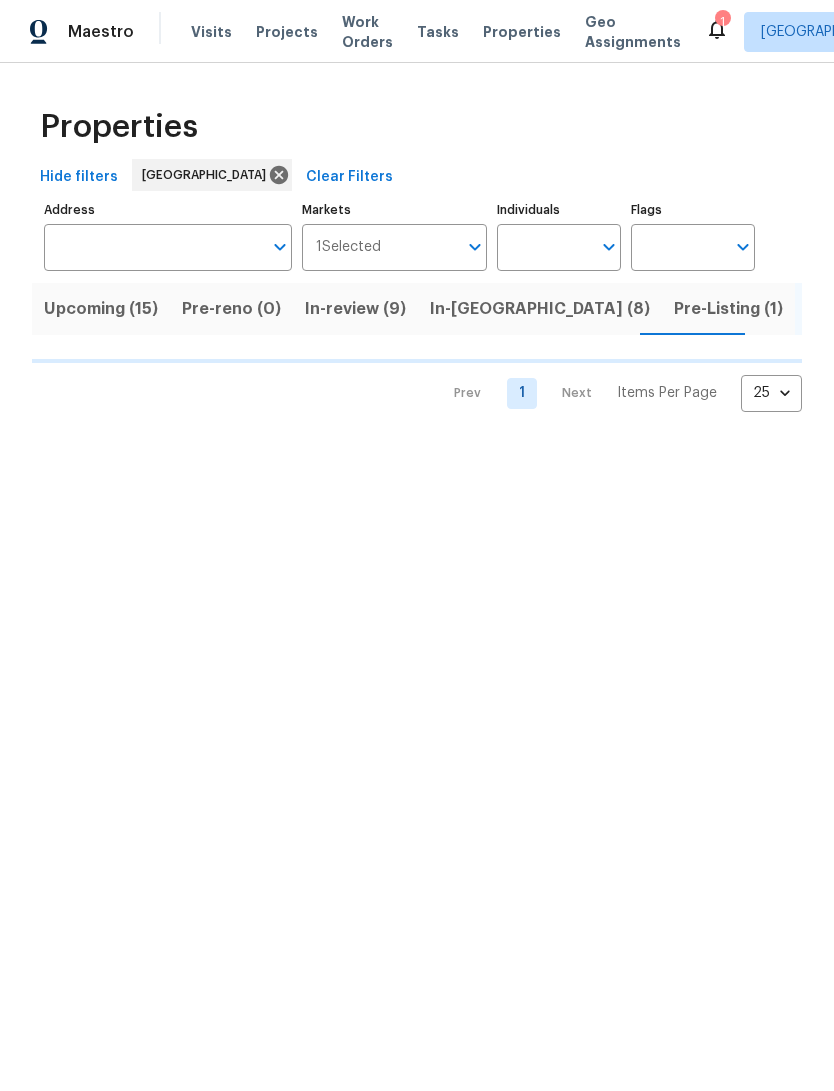 click on "Markets" at bounding box center (419, 247) 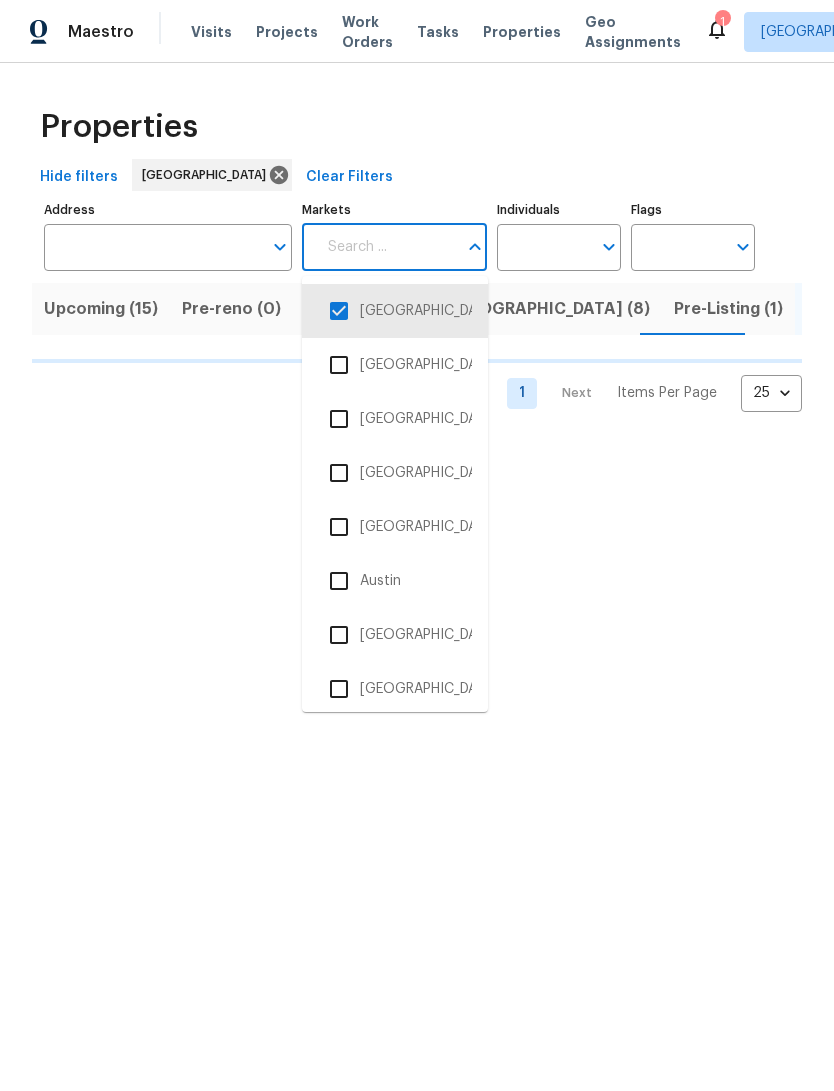 scroll, scrollTop: 65, scrollLeft: 0, axis: vertical 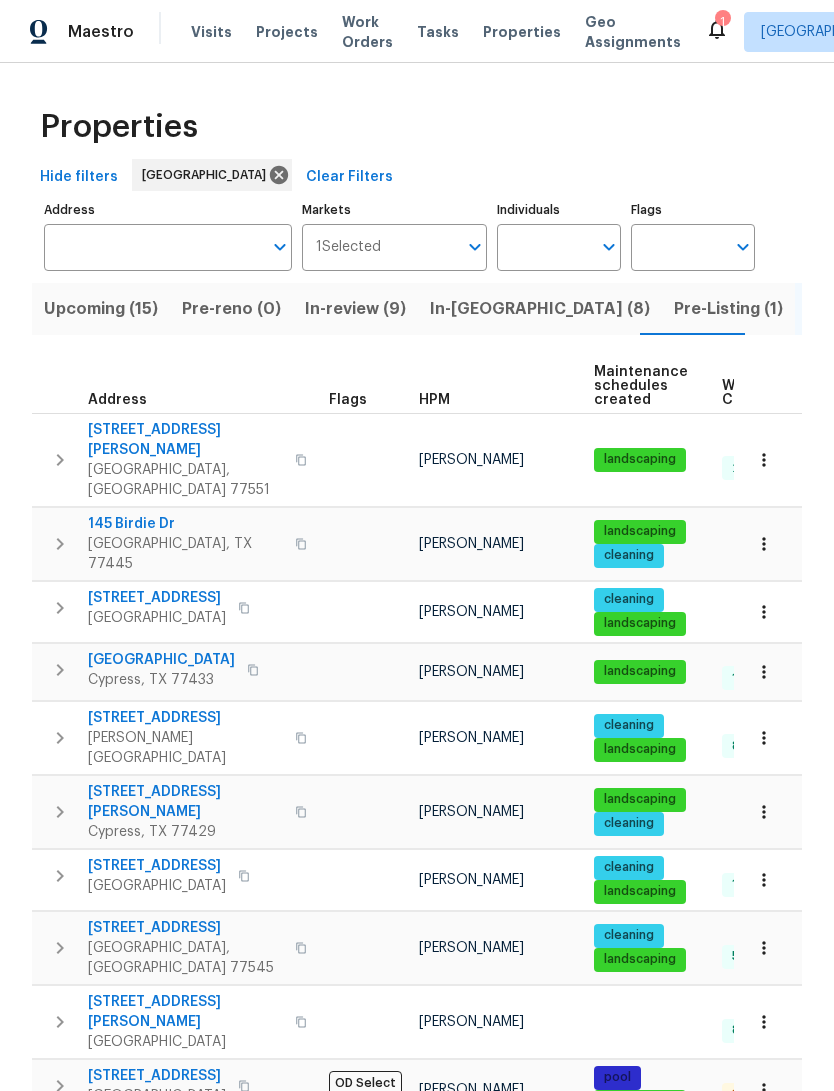 click on "Markets" at bounding box center [419, 247] 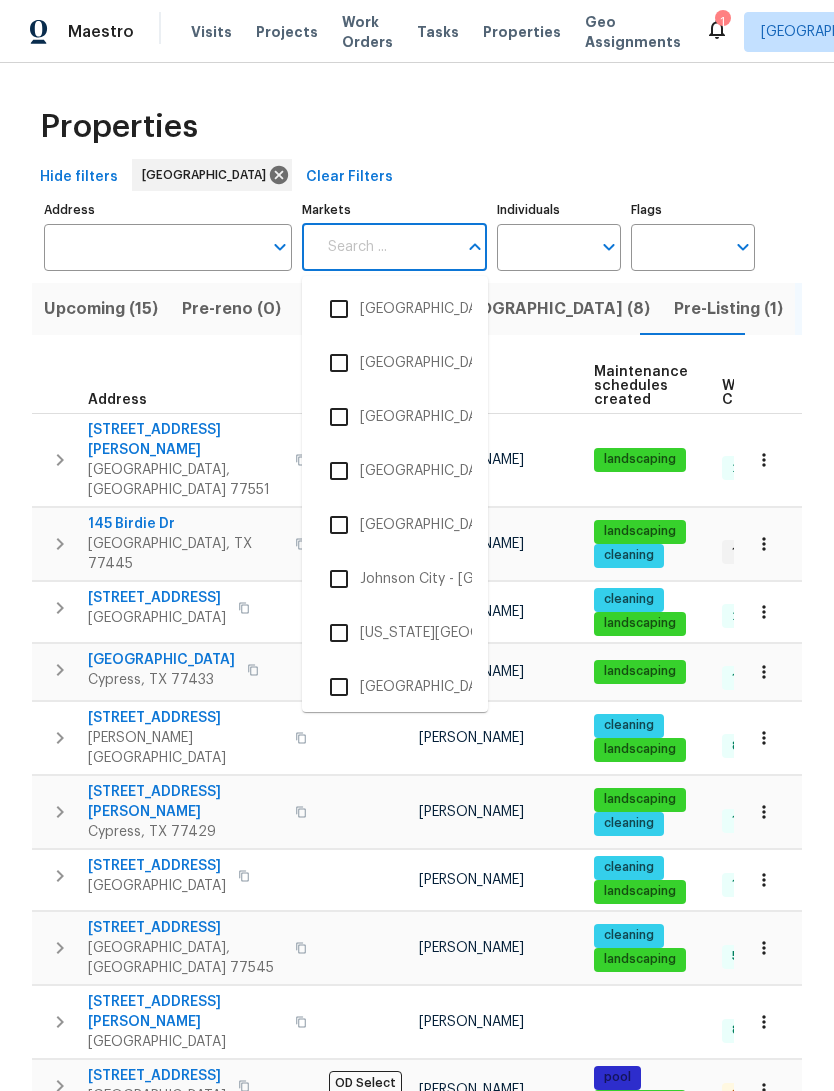 scroll, scrollTop: 1569, scrollLeft: 0, axis: vertical 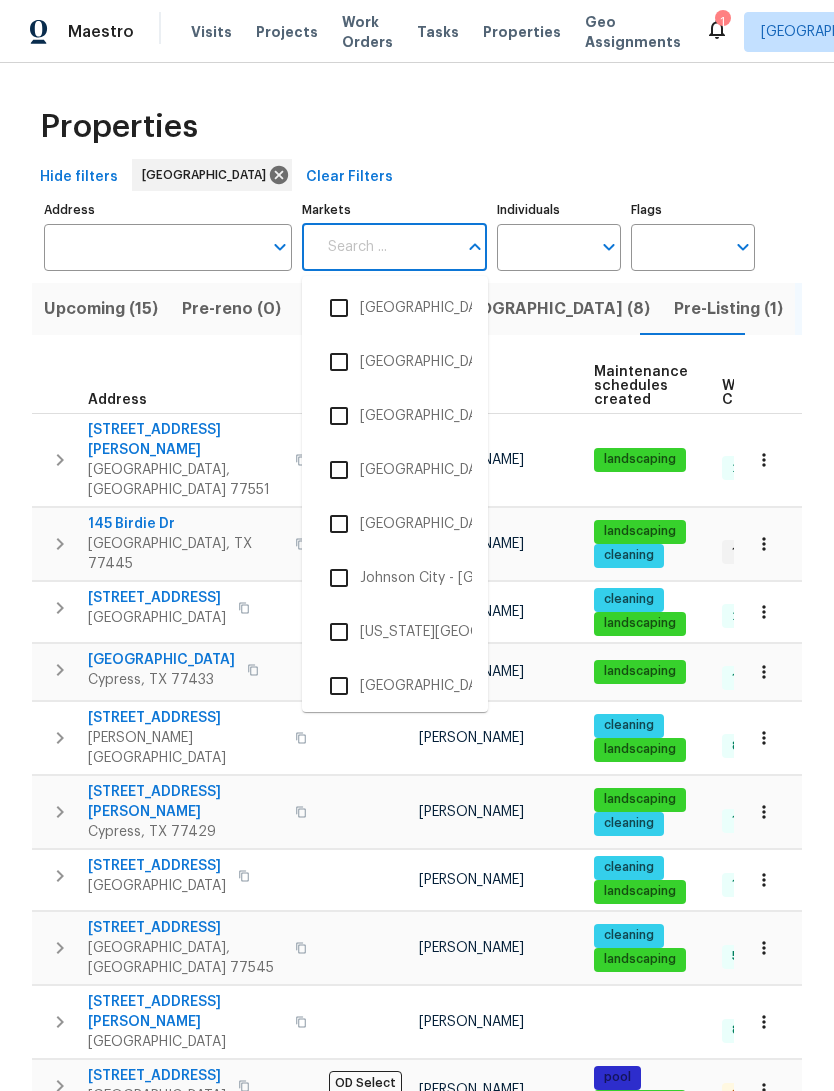 click on "[US_STATE][GEOGRAPHIC_DATA]" at bounding box center (395, 632) 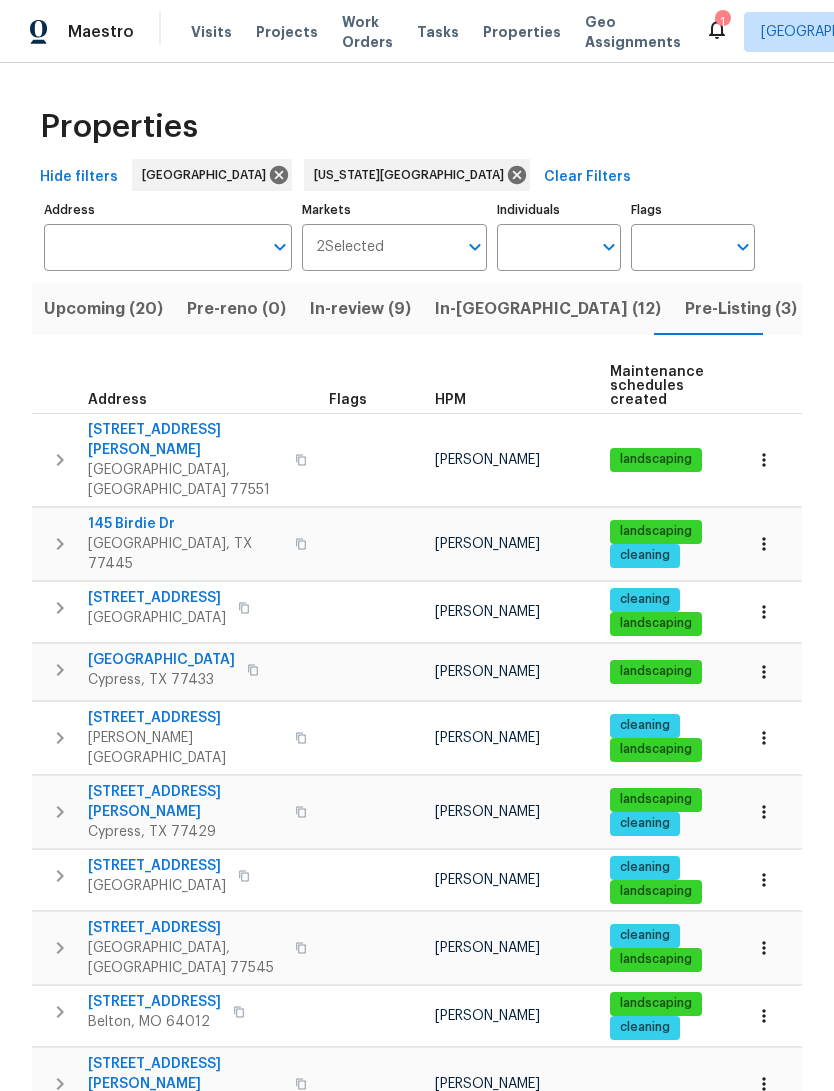 click on "Work Orders" at bounding box center (367, 32) 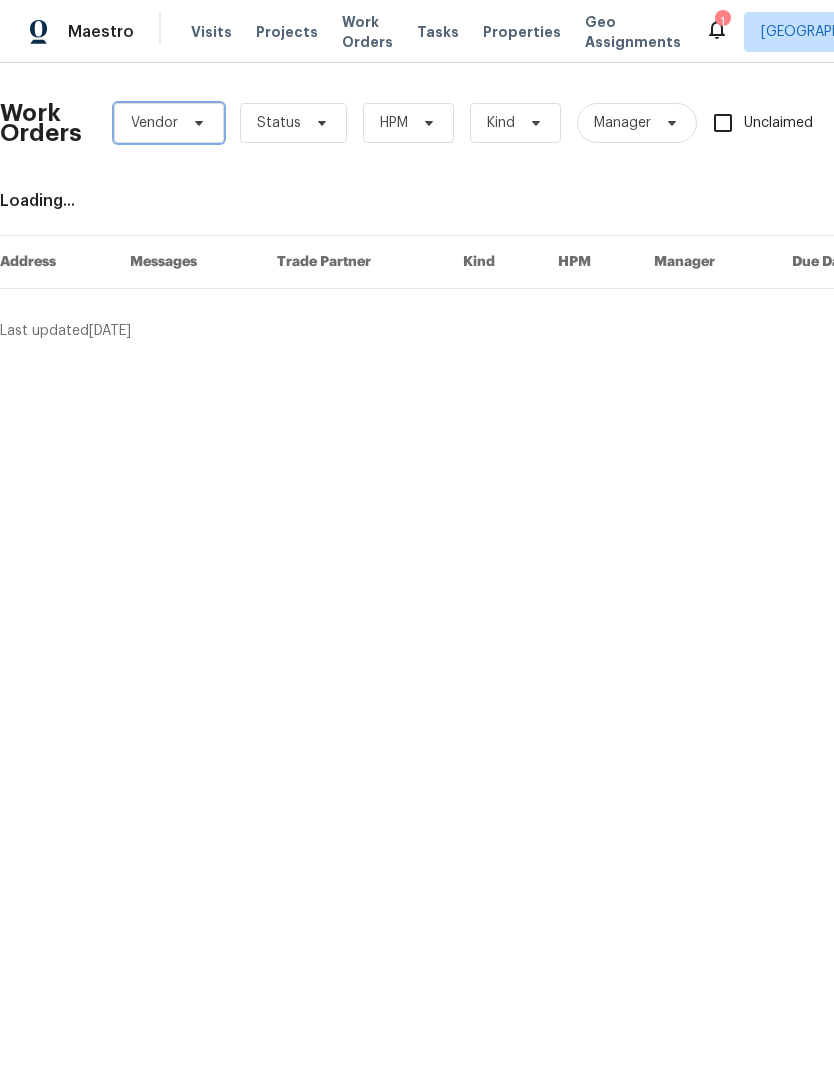 click on "Vendor" at bounding box center [154, 123] 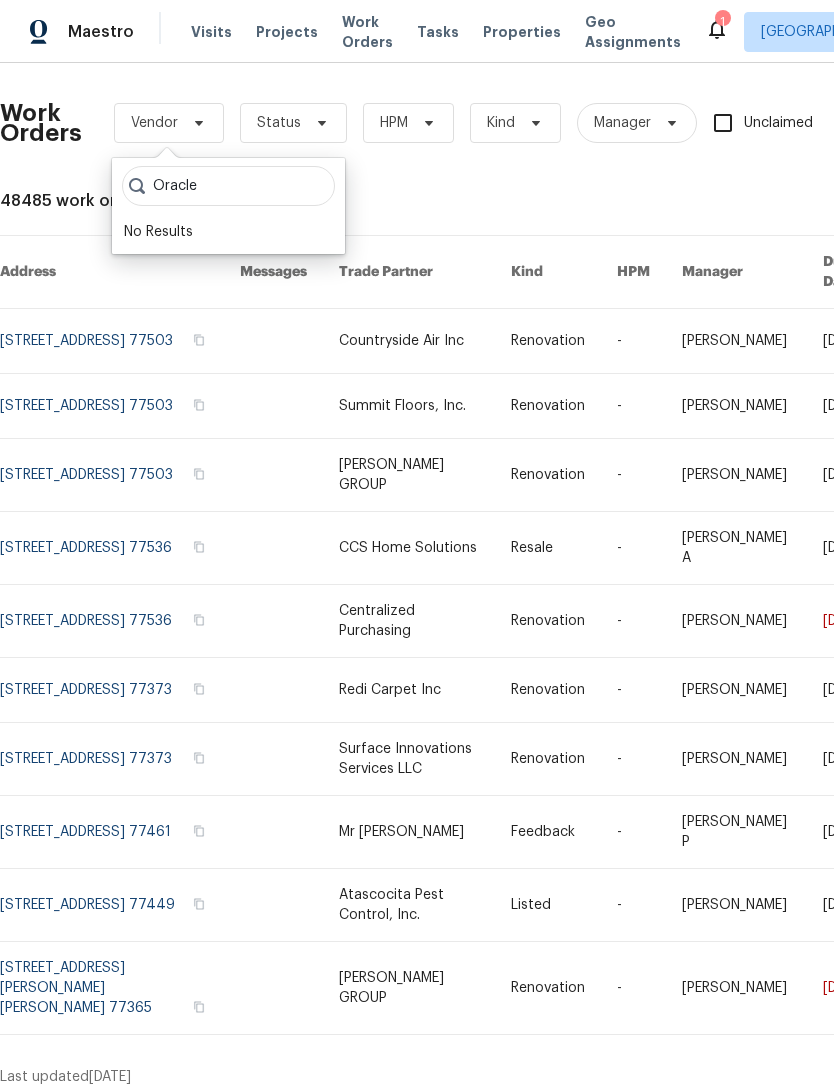 type on "Oracle" 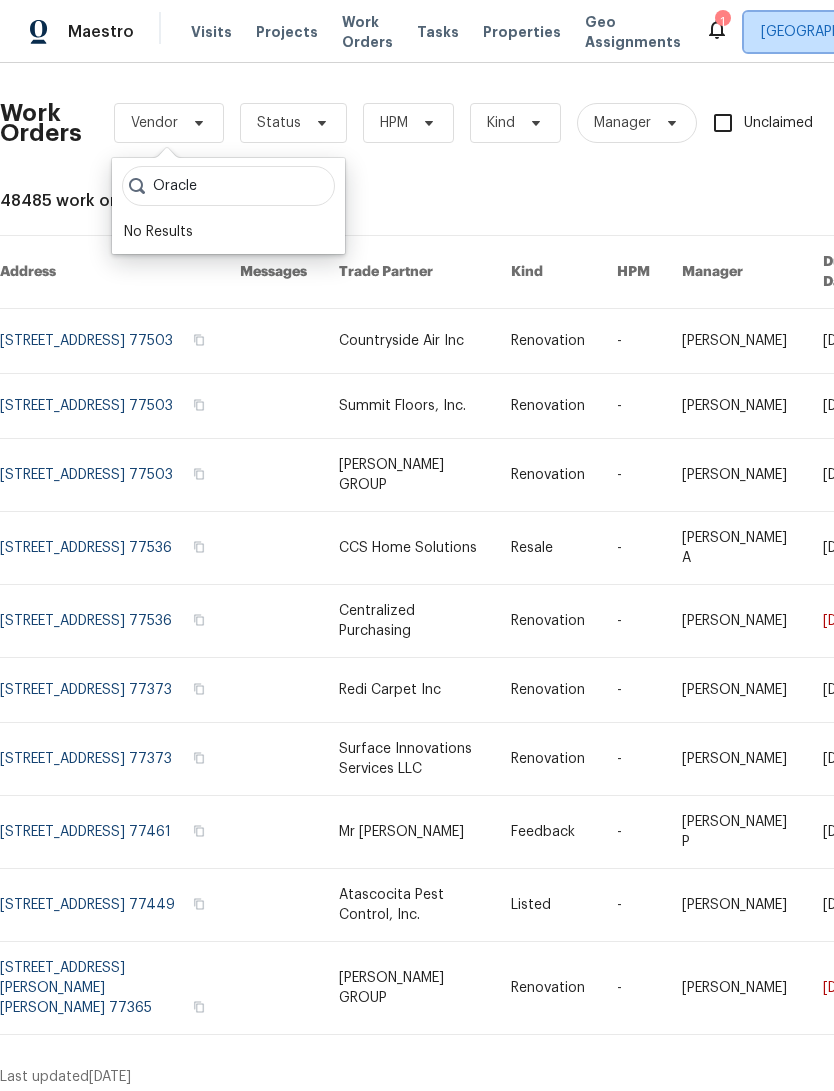 click on "[GEOGRAPHIC_DATA]" at bounding box center [830, 32] 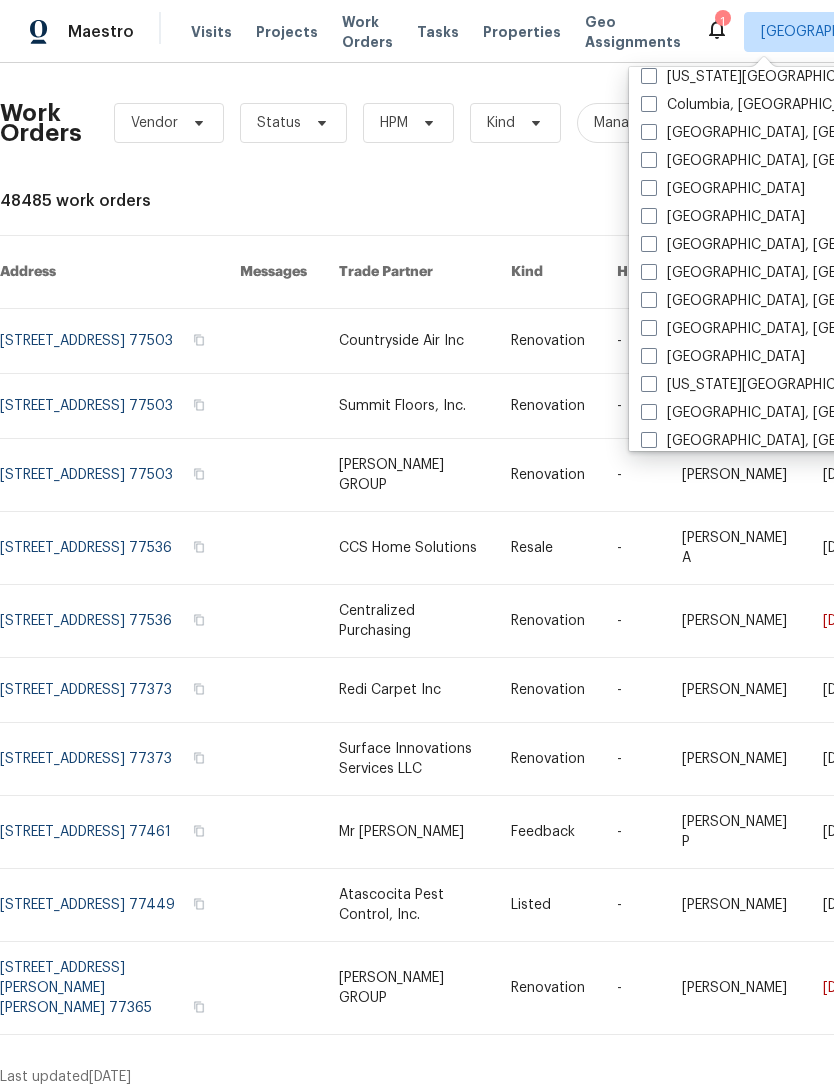 scroll, scrollTop: 461, scrollLeft: 0, axis: vertical 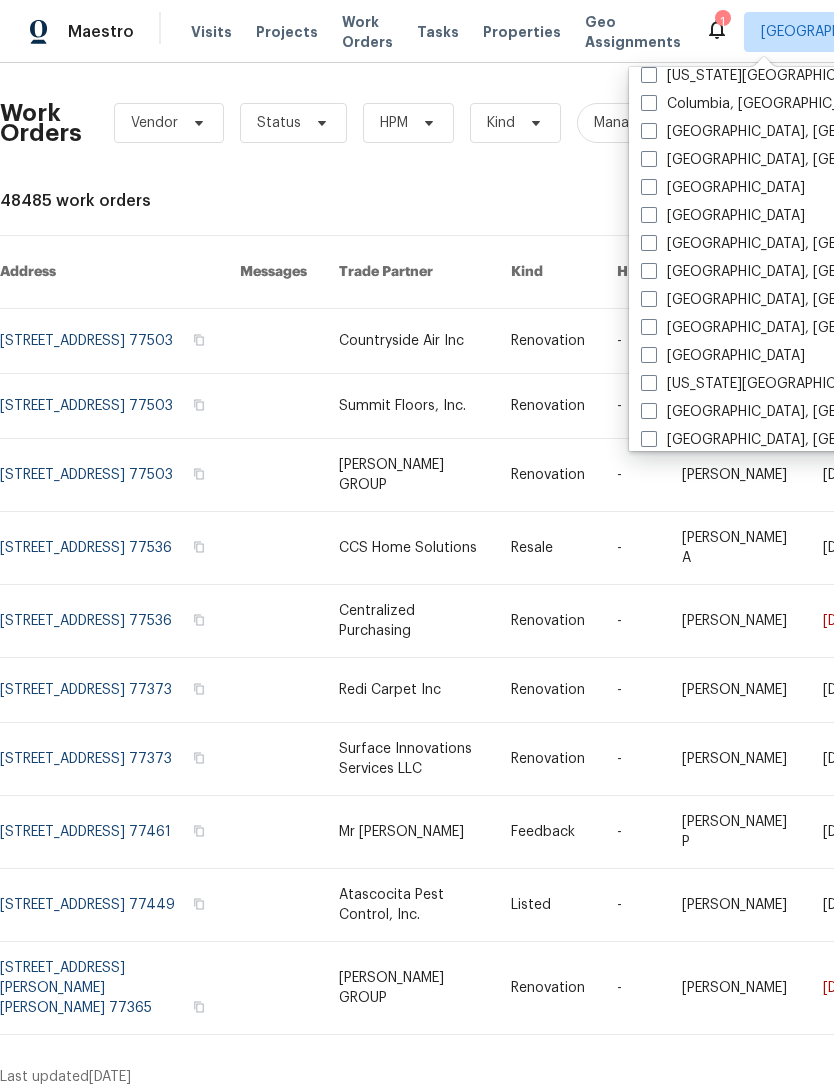 click on "Kansas City" at bounding box center [760, 384] 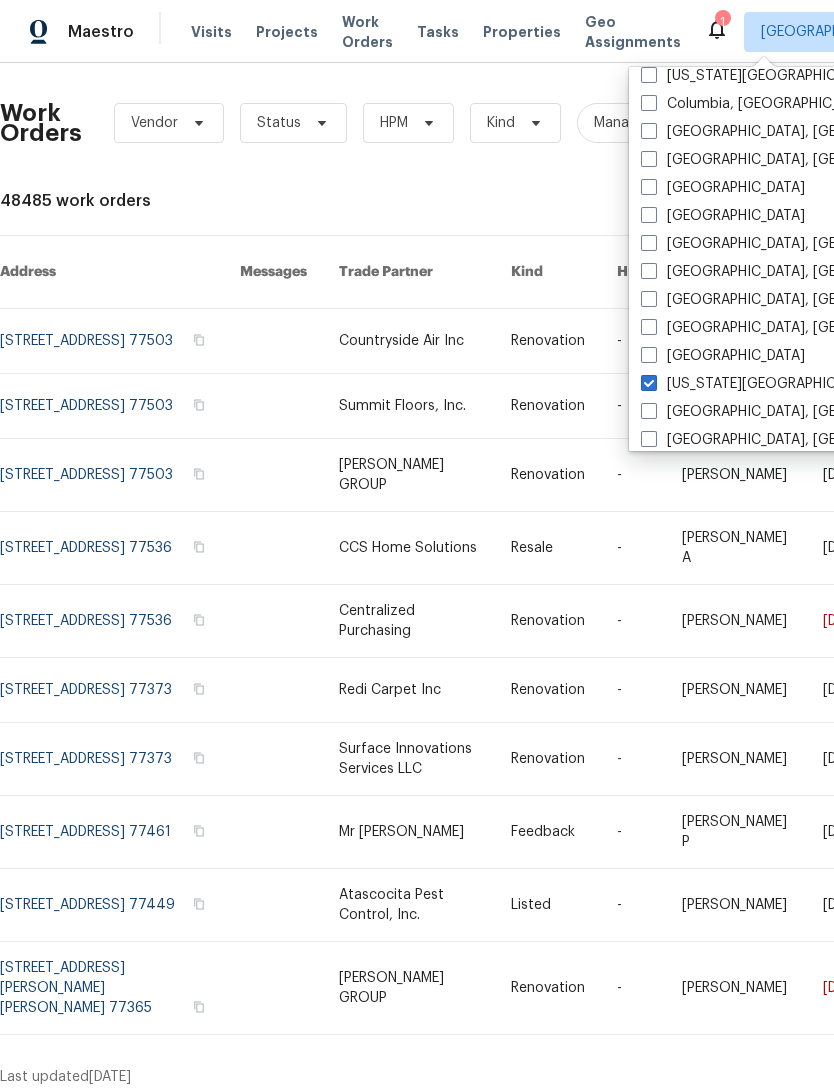 checkbox on "true" 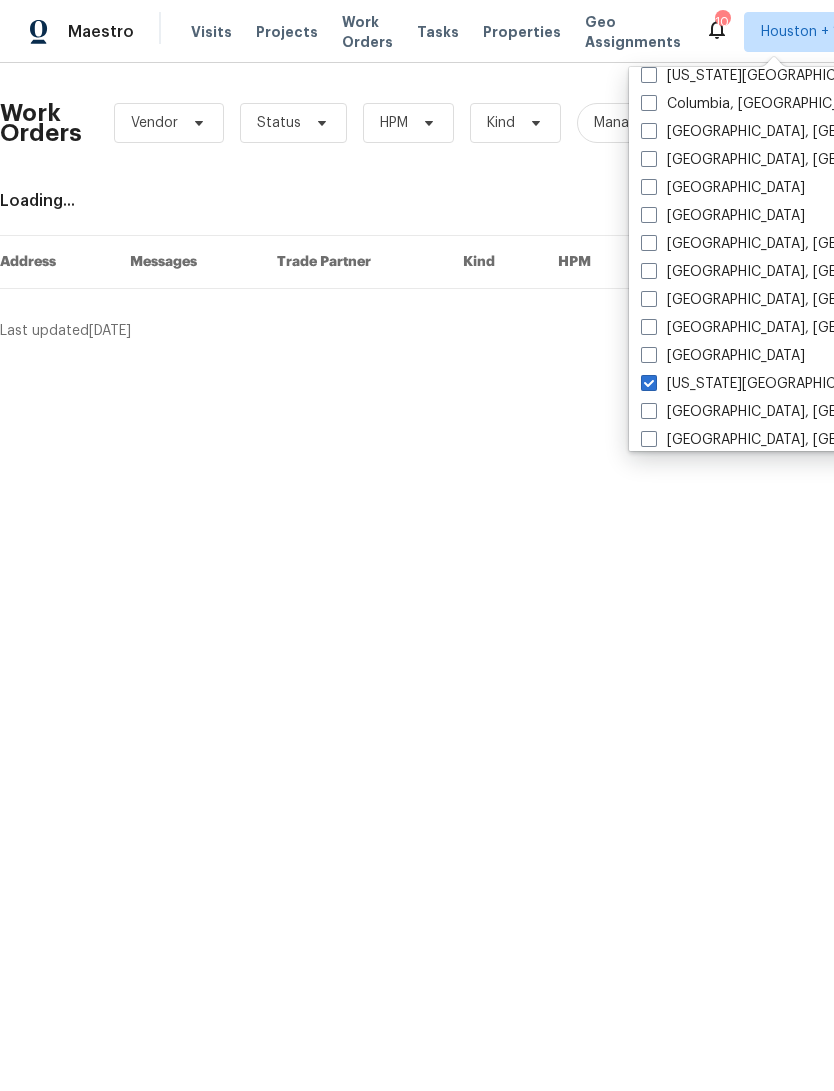 click on "Work Orders Vendor Status HPM Kind Manager Unclaimed ​ View Reno Index Loading... Address Messages Trade Partner Kind HPM Manager Due Date Budget Status Last updated  7/15/2025 1  of  1" at bounding box center (565, 210) 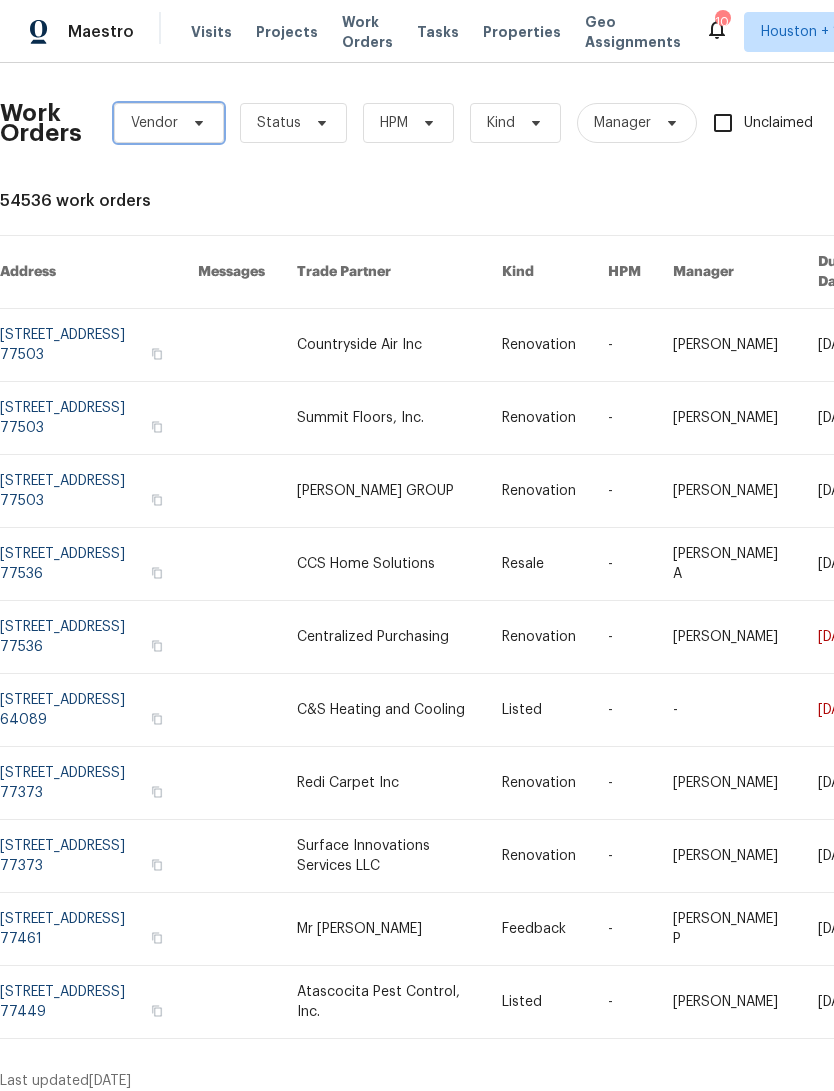 click on "Vendor" at bounding box center (154, 123) 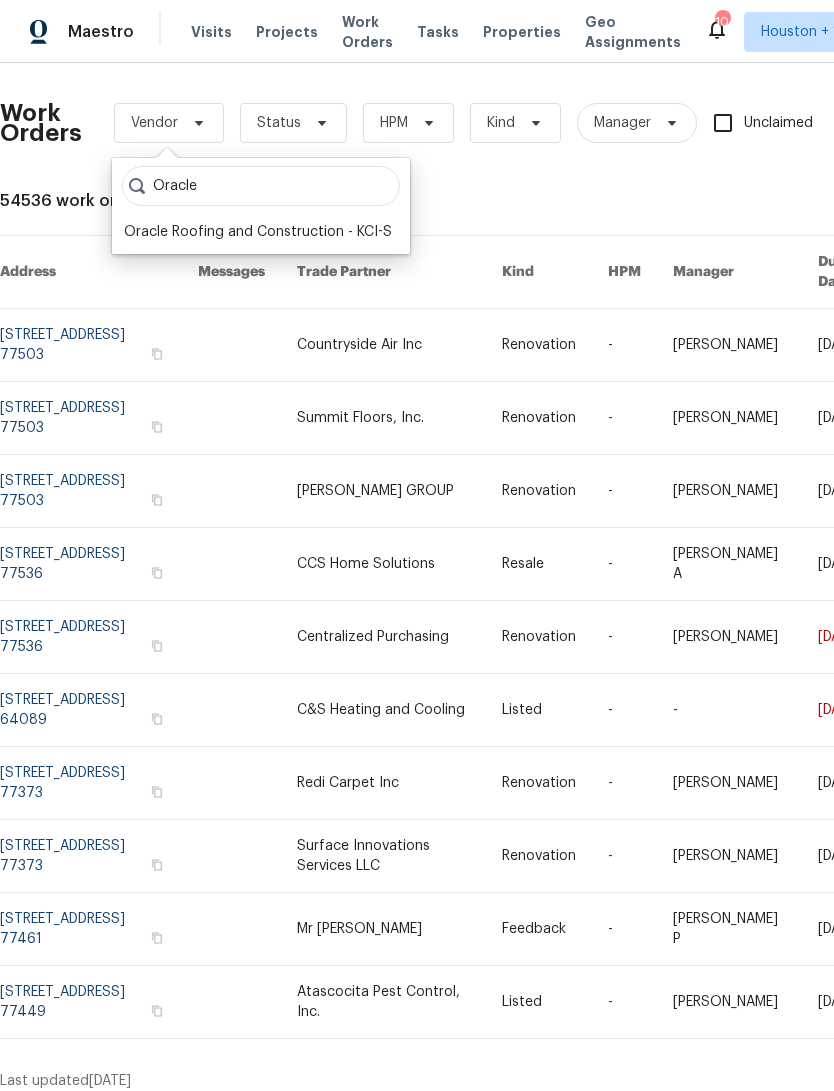 type on "Oracle" 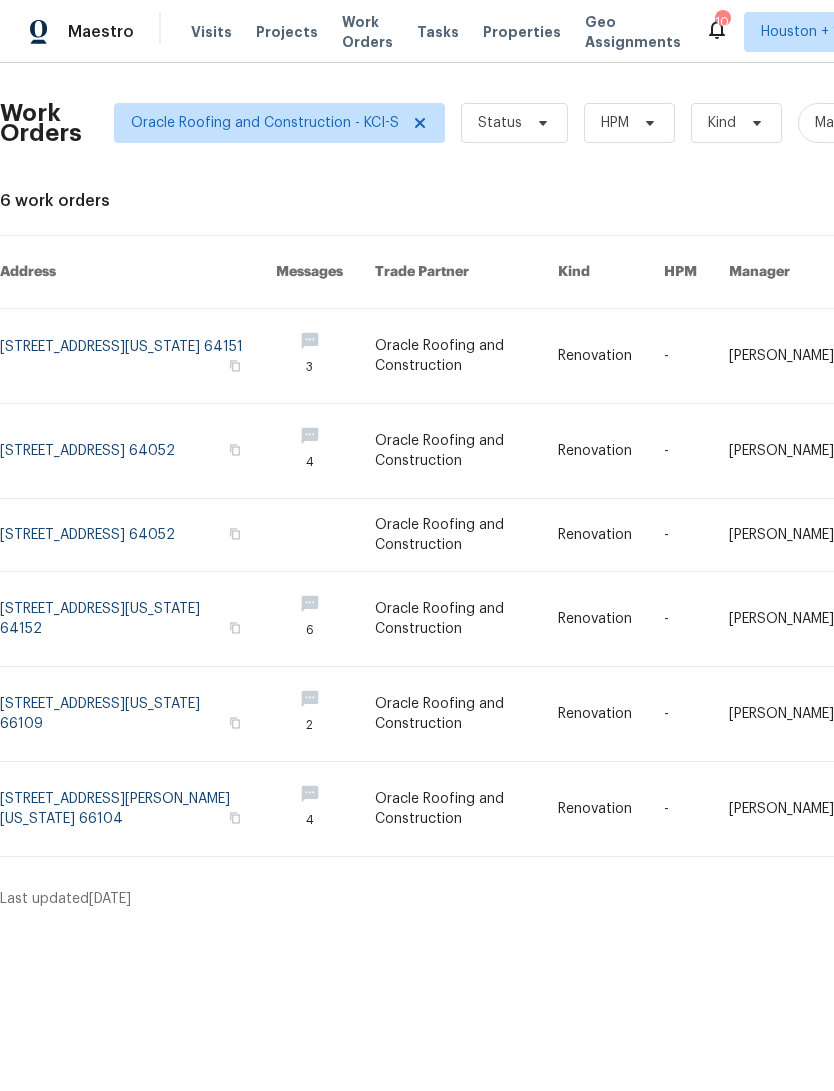click at bounding box center [138, 356] 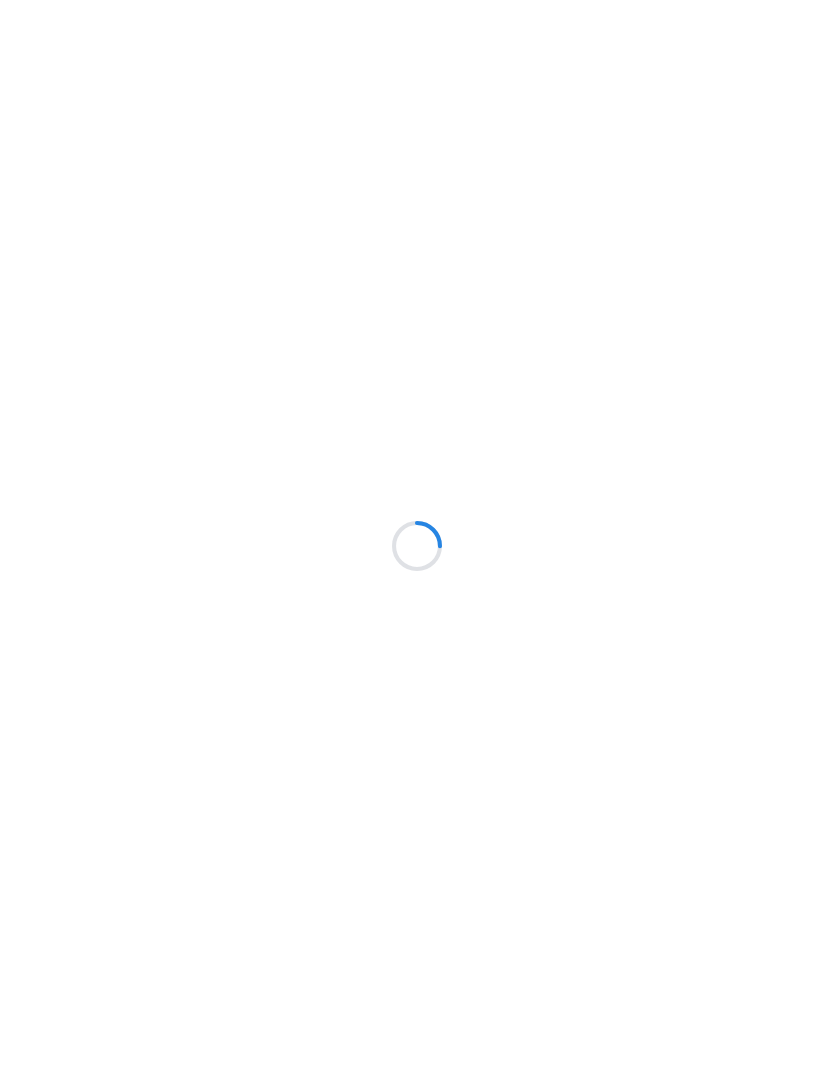 scroll, scrollTop: 0, scrollLeft: 0, axis: both 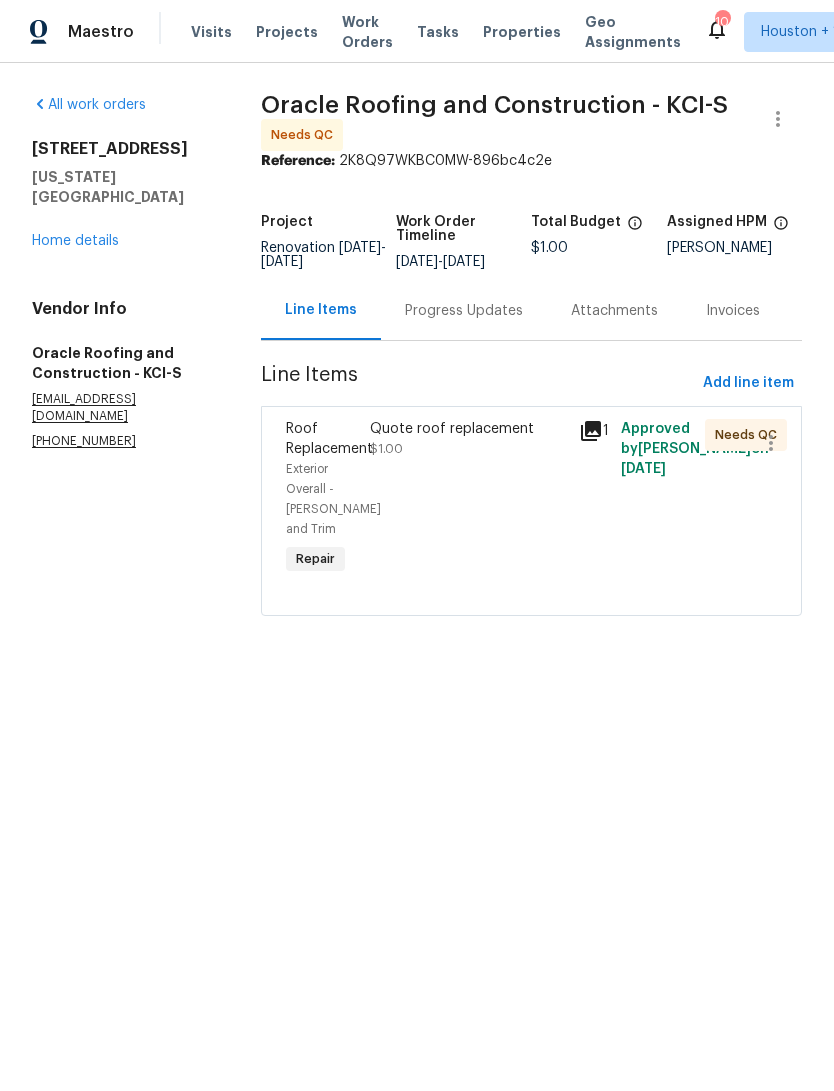 click on "Home details" at bounding box center [75, 241] 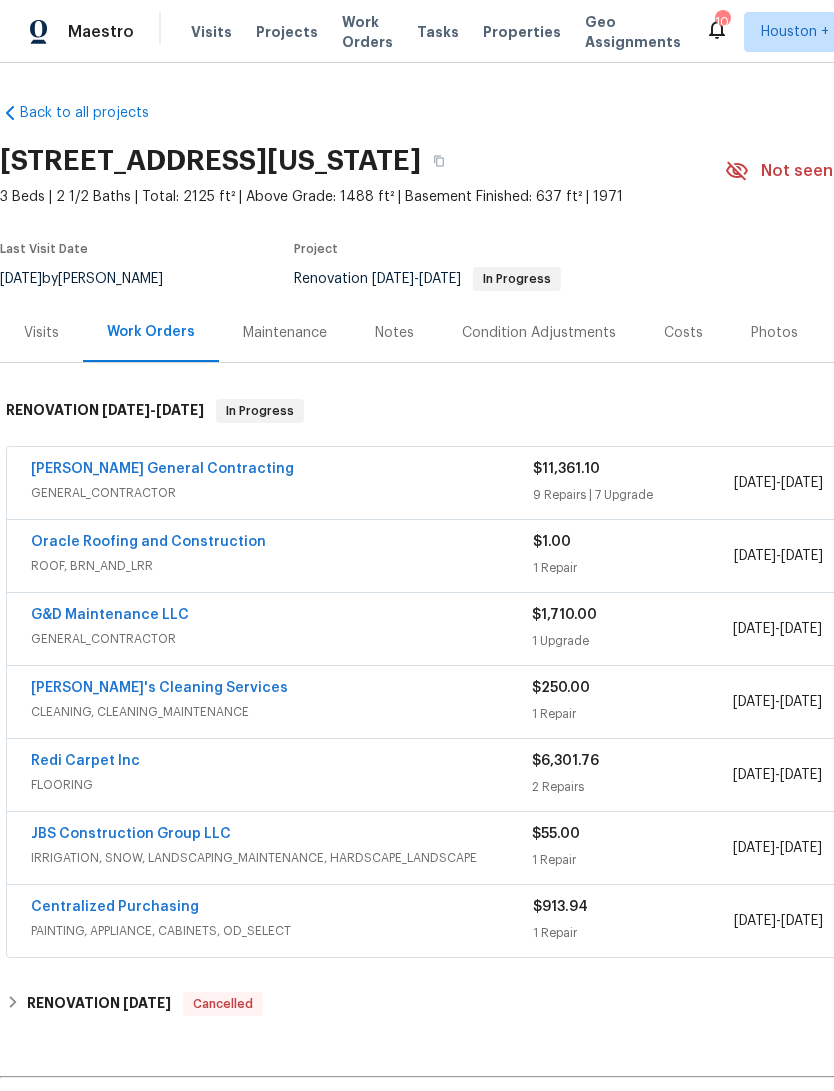 click on "Oracle Roofing and Construction" at bounding box center (148, 542) 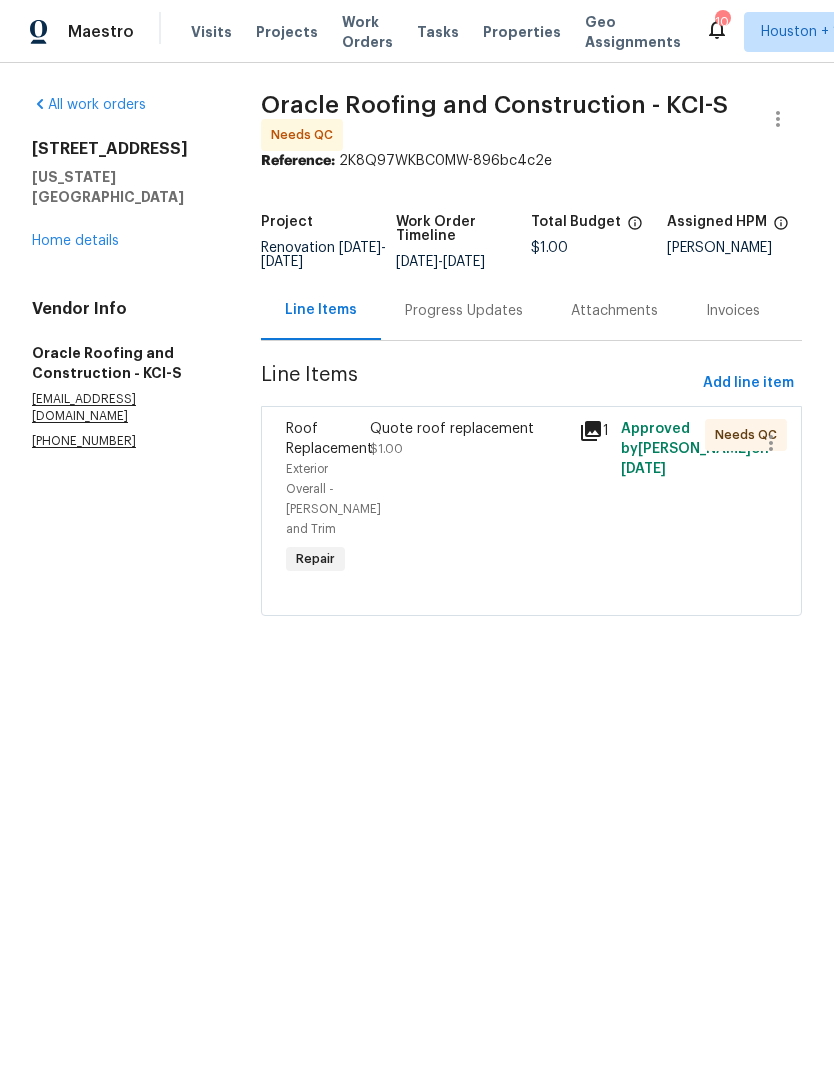 click on "Progress Updates" at bounding box center (464, 310) 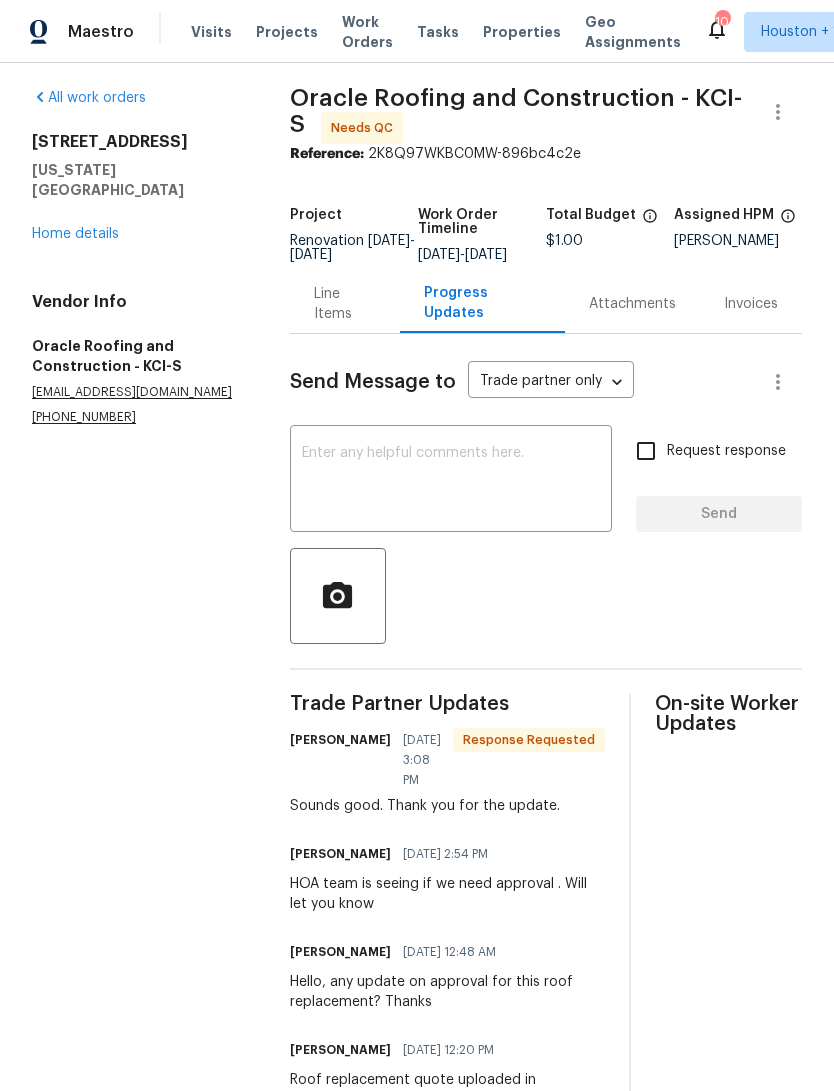 scroll, scrollTop: 5, scrollLeft: 0, axis: vertical 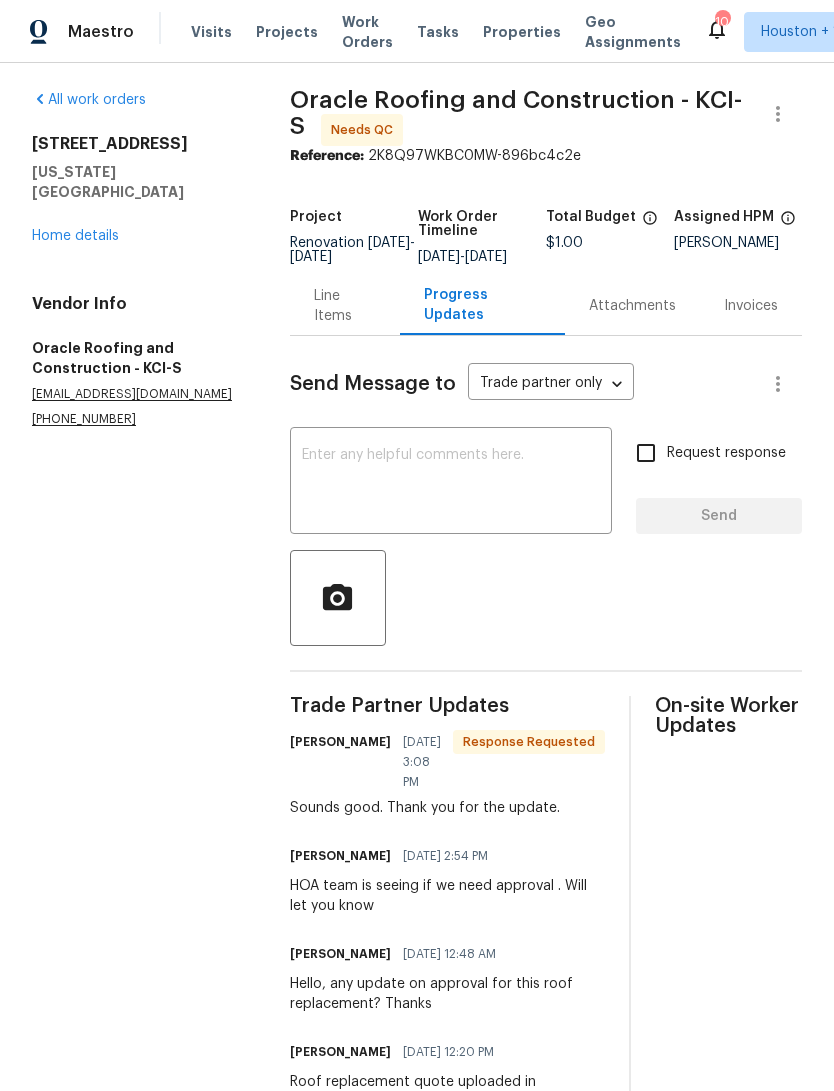 click on "Line Items" at bounding box center (345, 306) 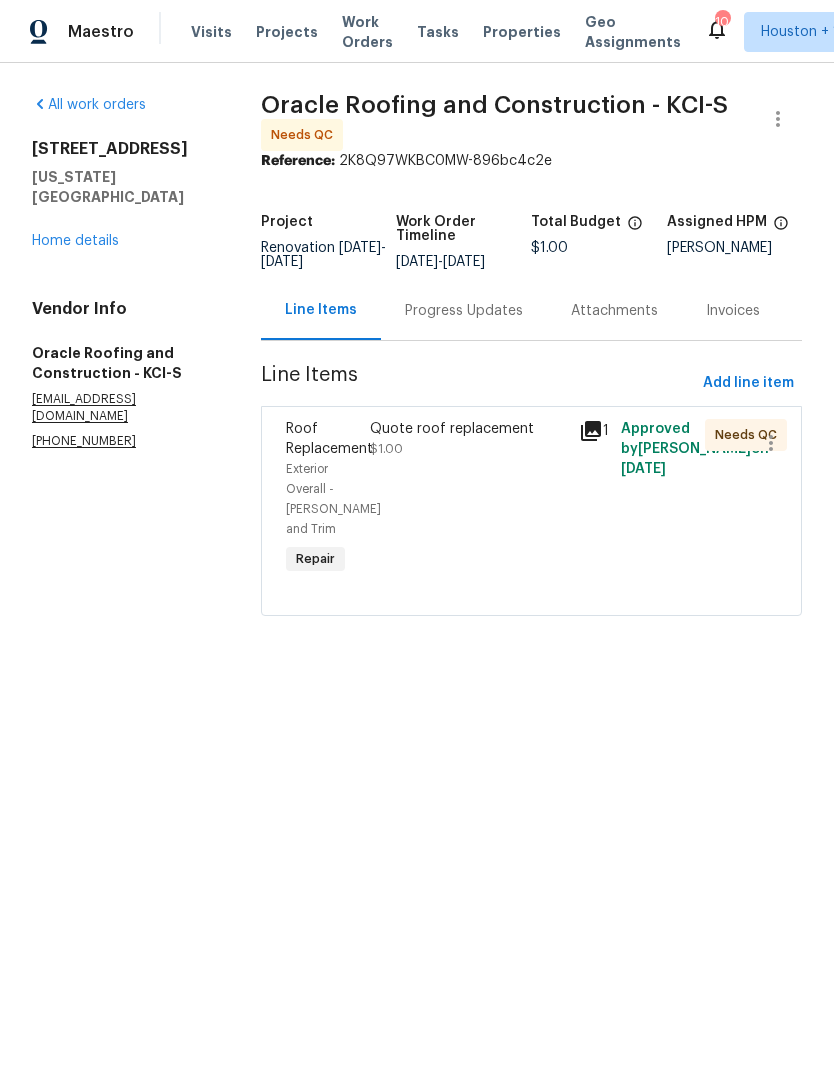scroll, scrollTop: 0, scrollLeft: 0, axis: both 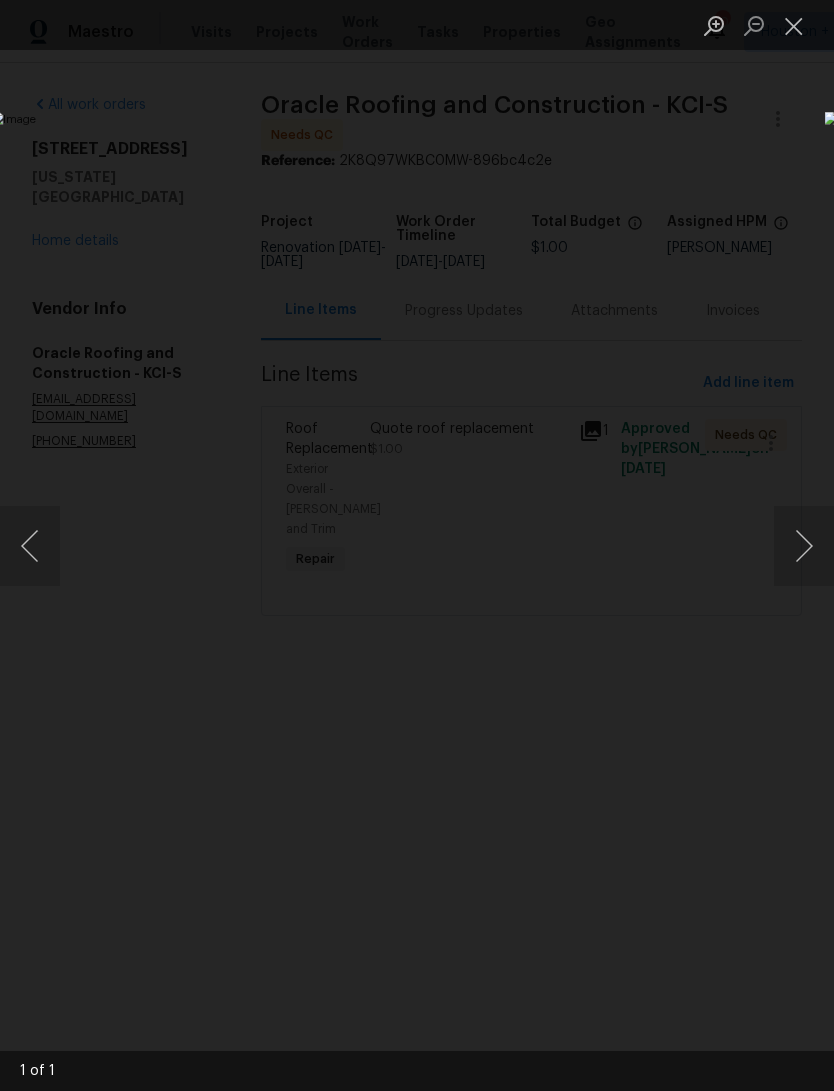 click at bounding box center (804, 546) 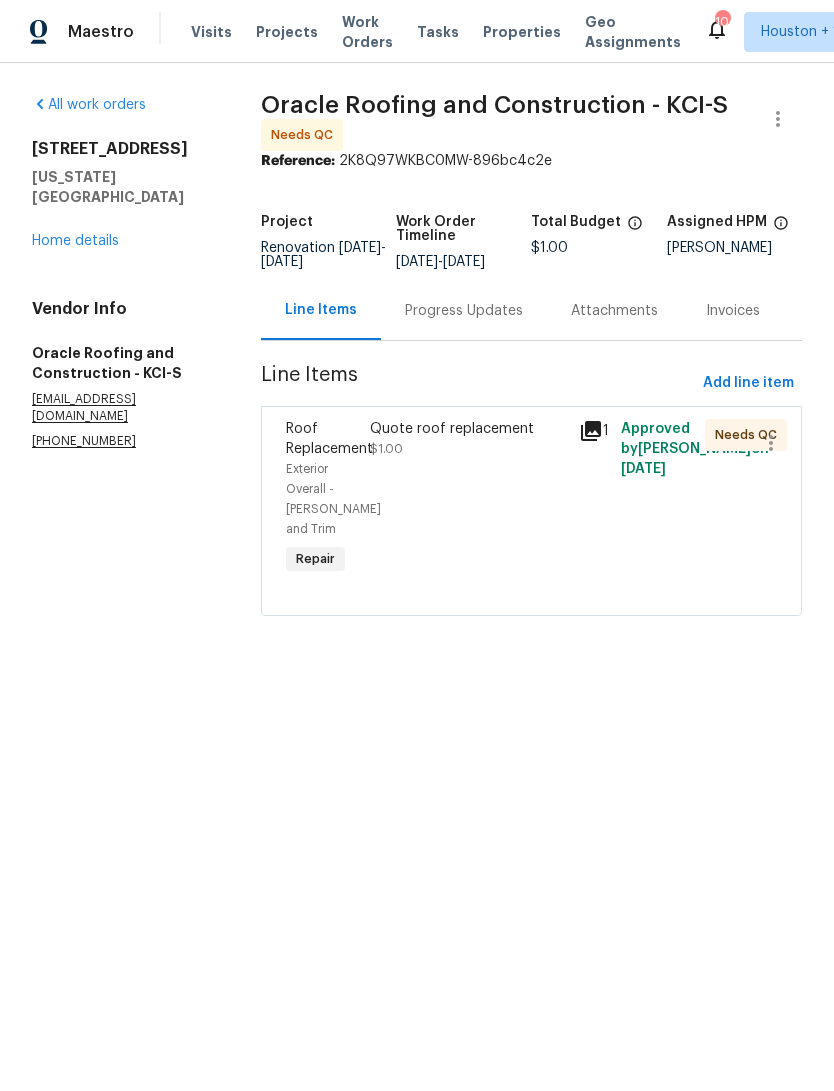 click on "Home details" at bounding box center [75, 241] 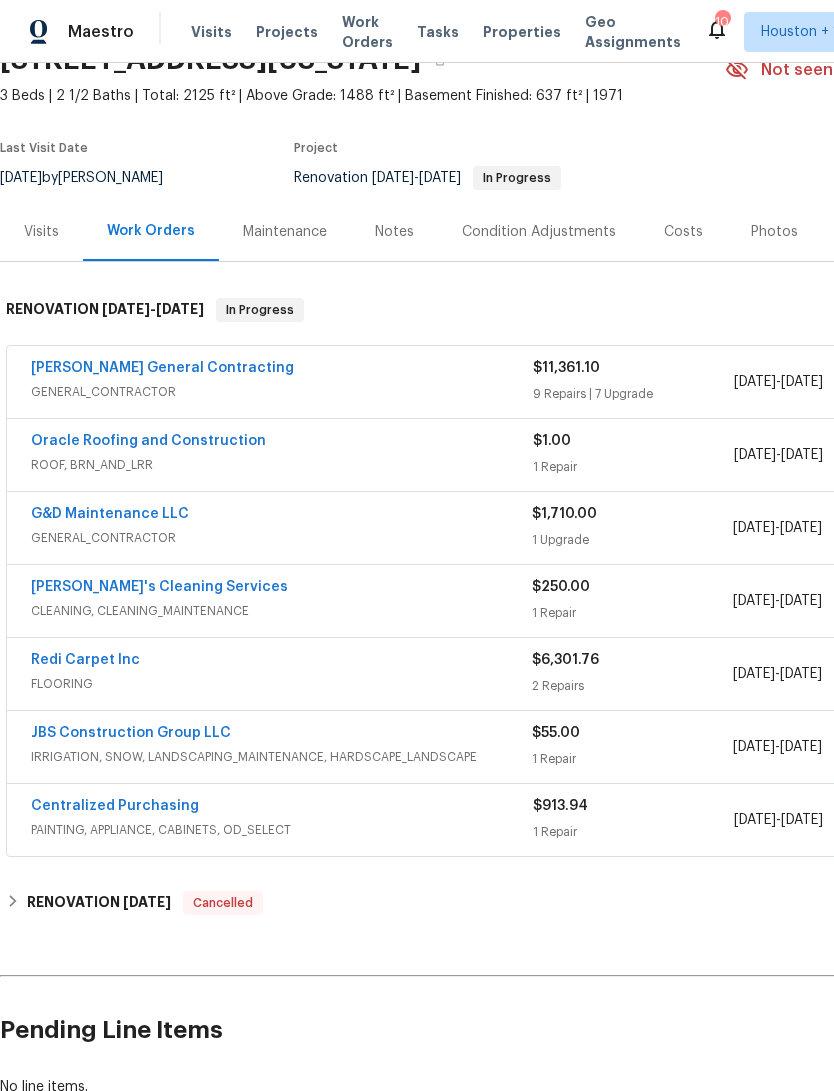 scroll, scrollTop: 102, scrollLeft: 0, axis: vertical 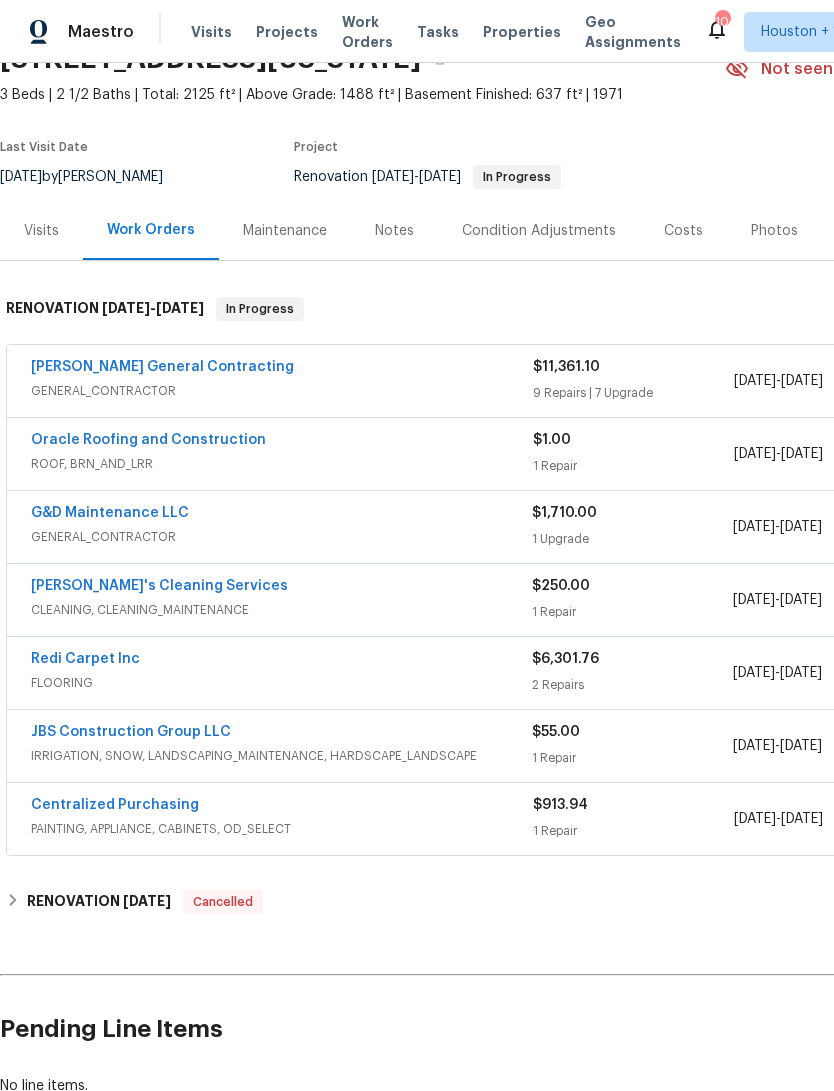 click on "Oracle Roofing and Construction" at bounding box center (148, 440) 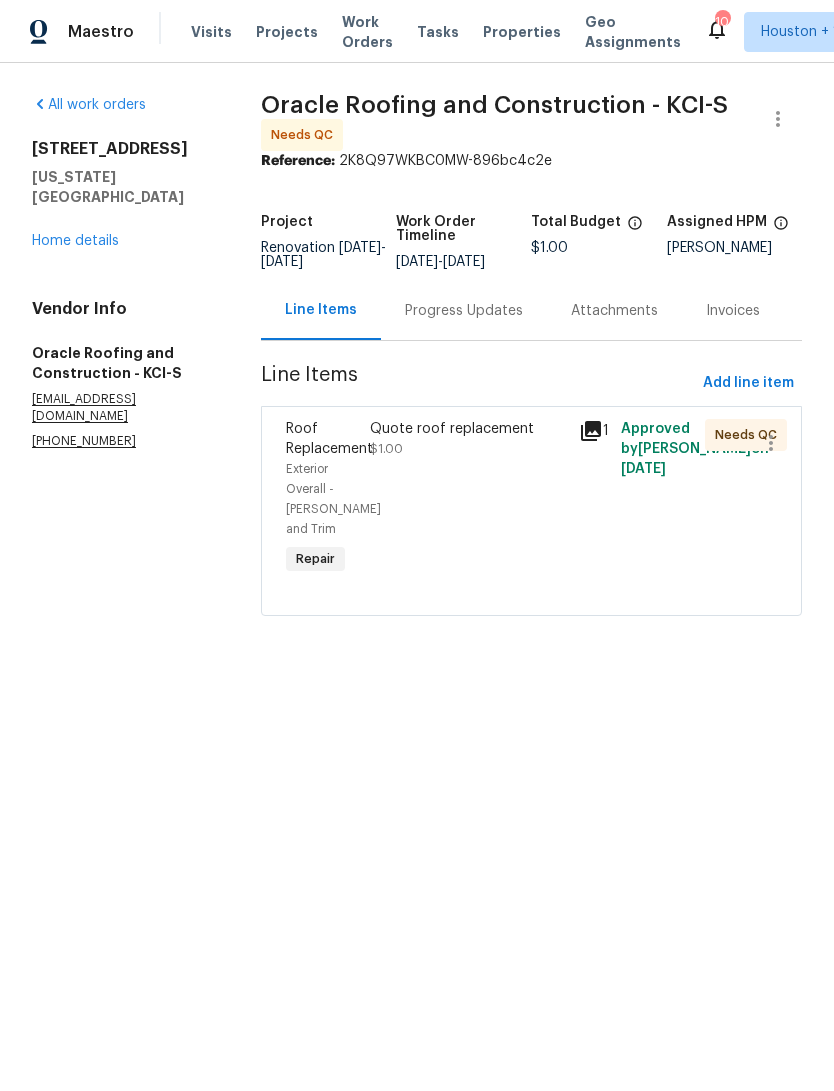 click on "Home details" at bounding box center [75, 241] 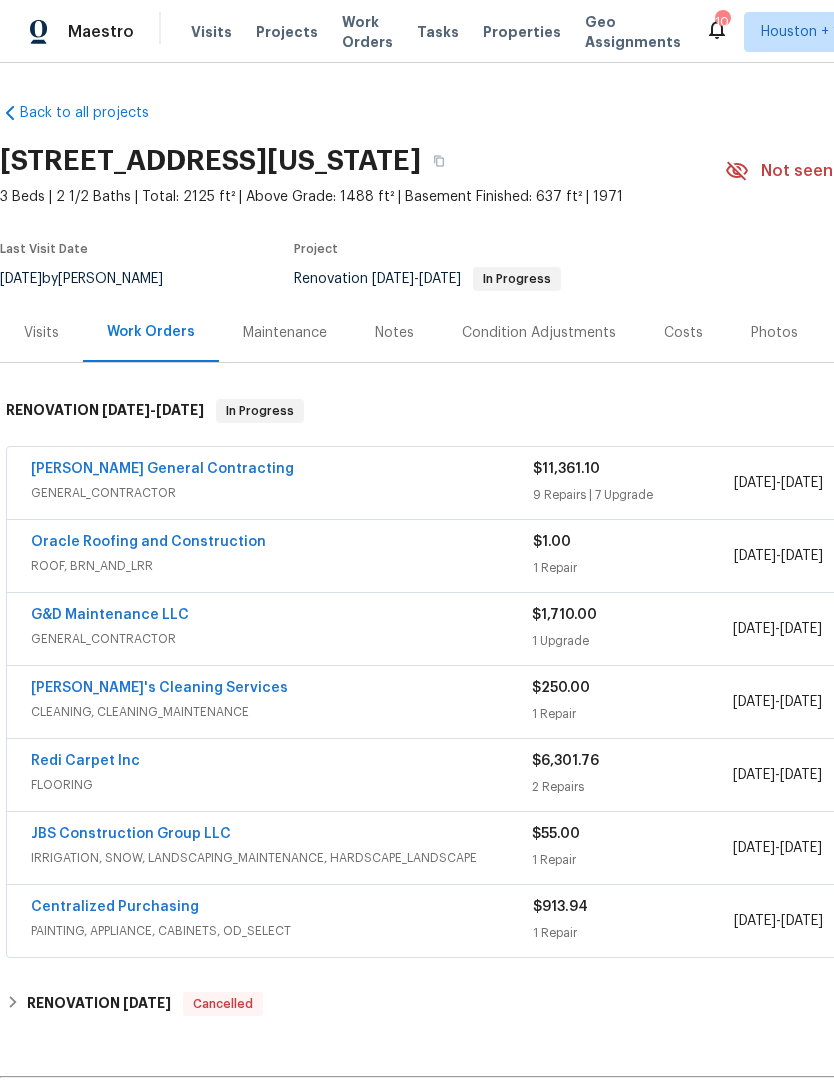 click on "Visits" at bounding box center (41, 333) 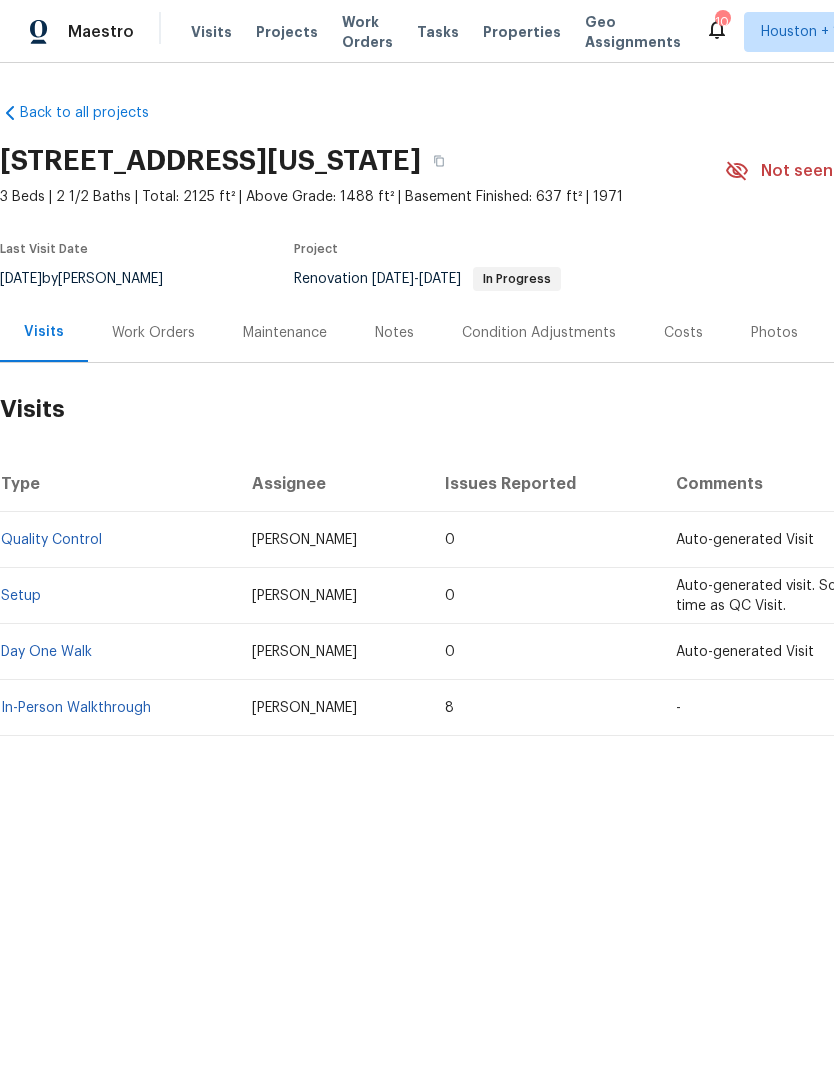 scroll, scrollTop: 0, scrollLeft: 0, axis: both 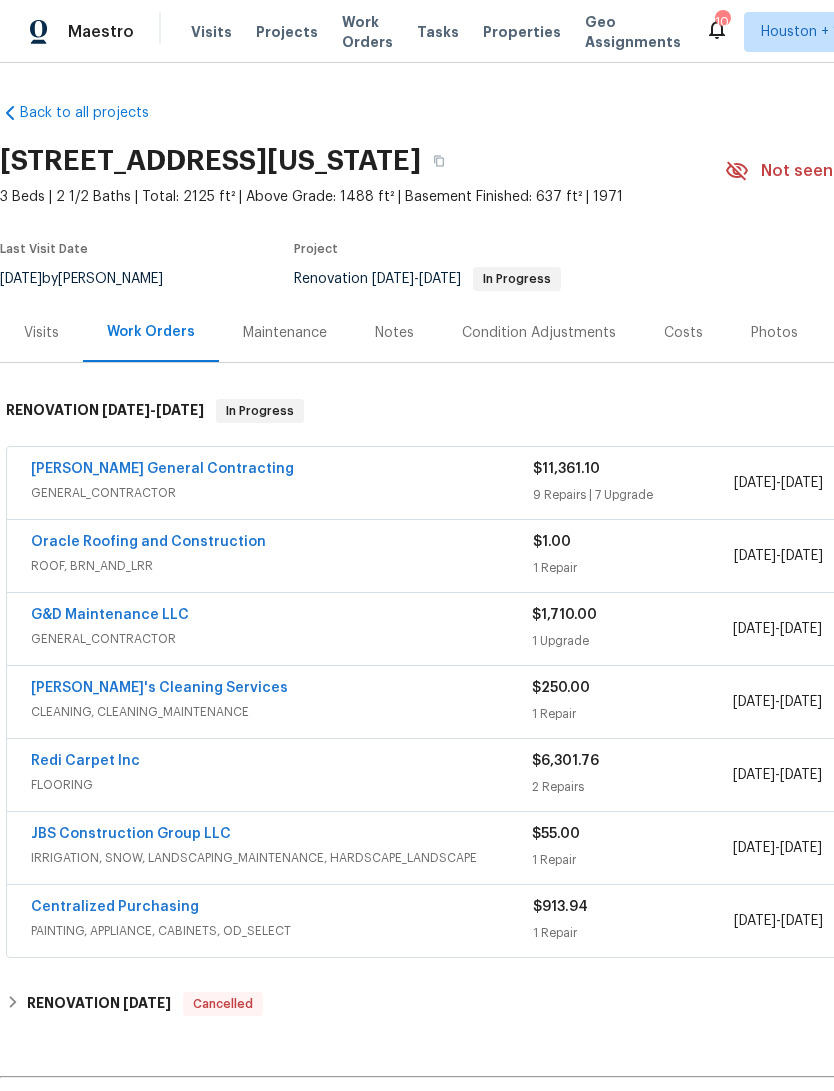 click on "Oracle Roofing and Construction" at bounding box center (148, 542) 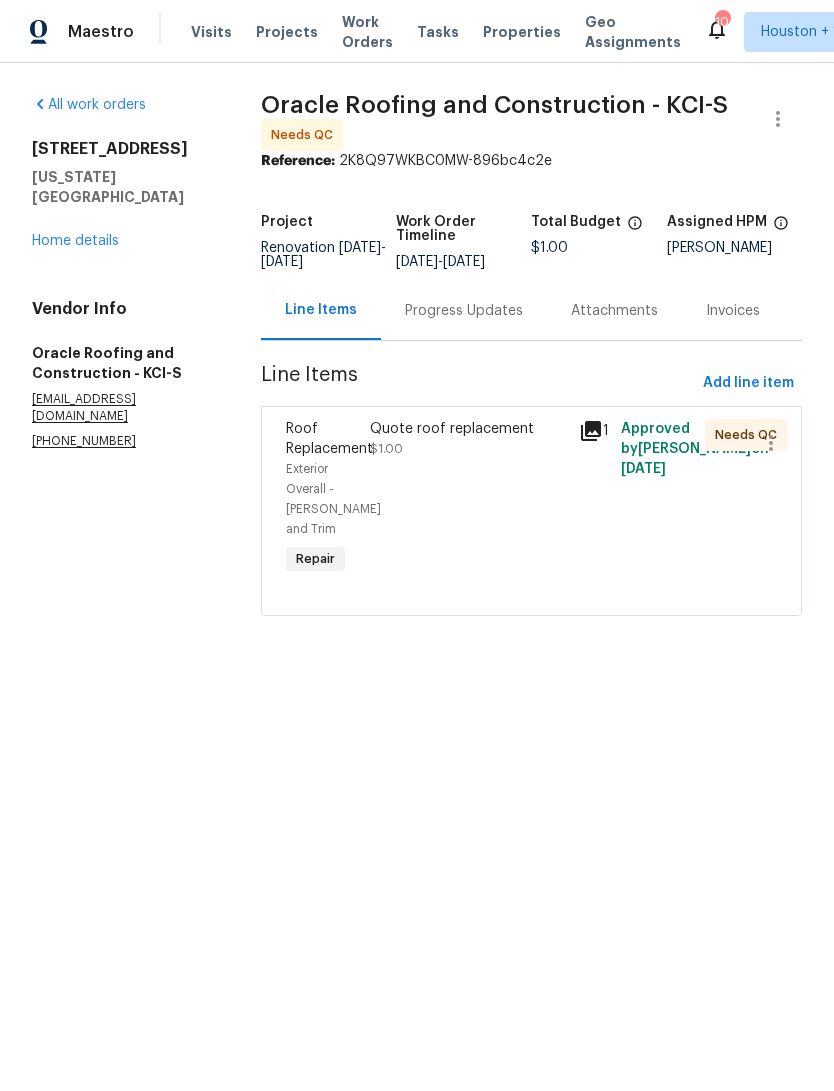 click on "Home details" at bounding box center (75, 241) 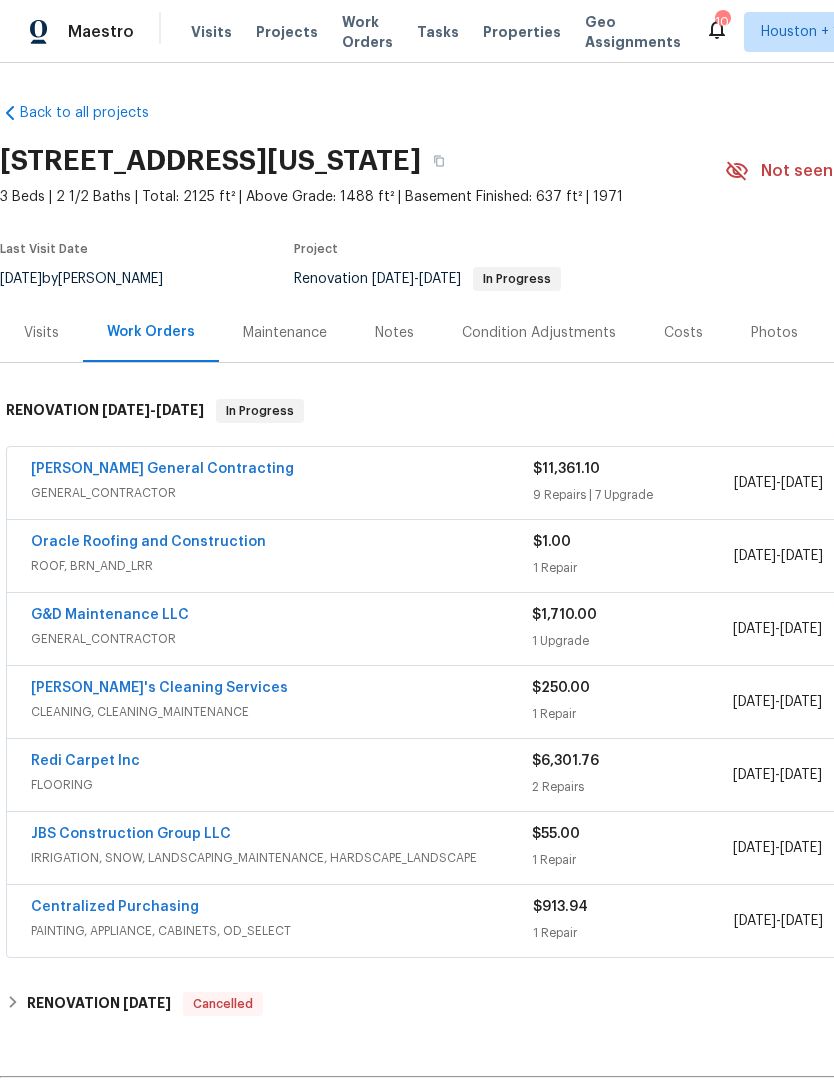 click on "Oracle Roofing and Construction" at bounding box center (148, 542) 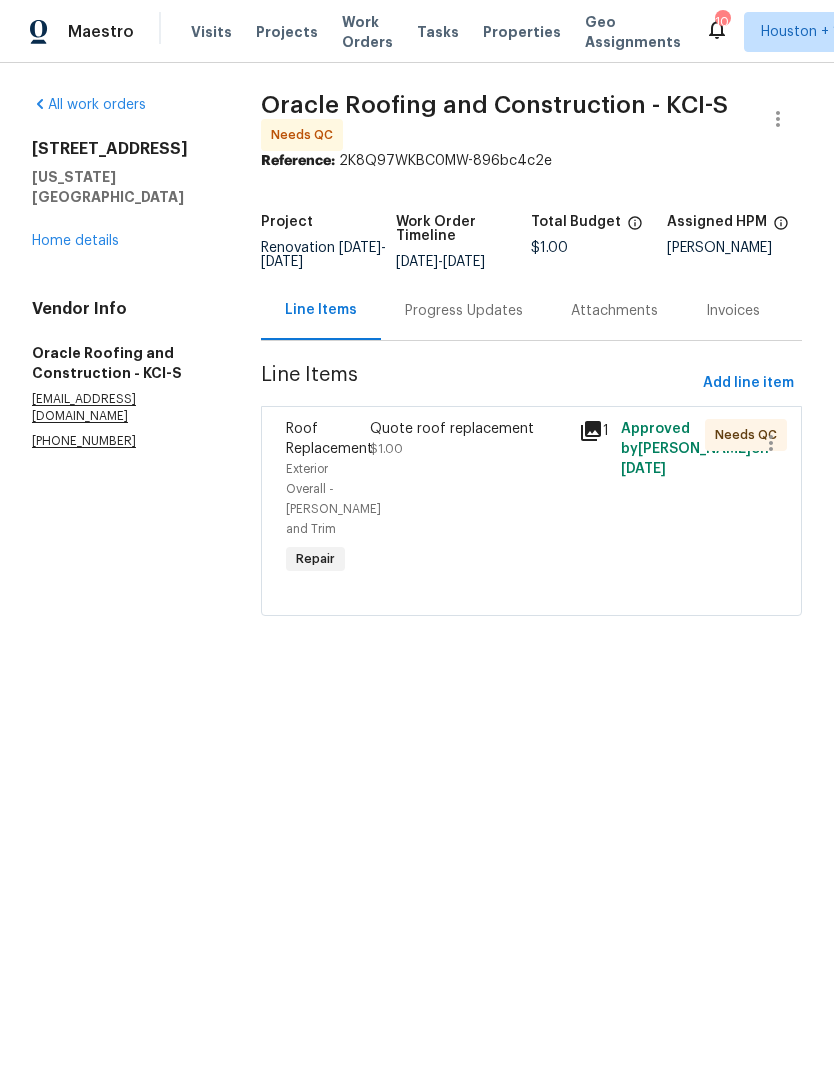click 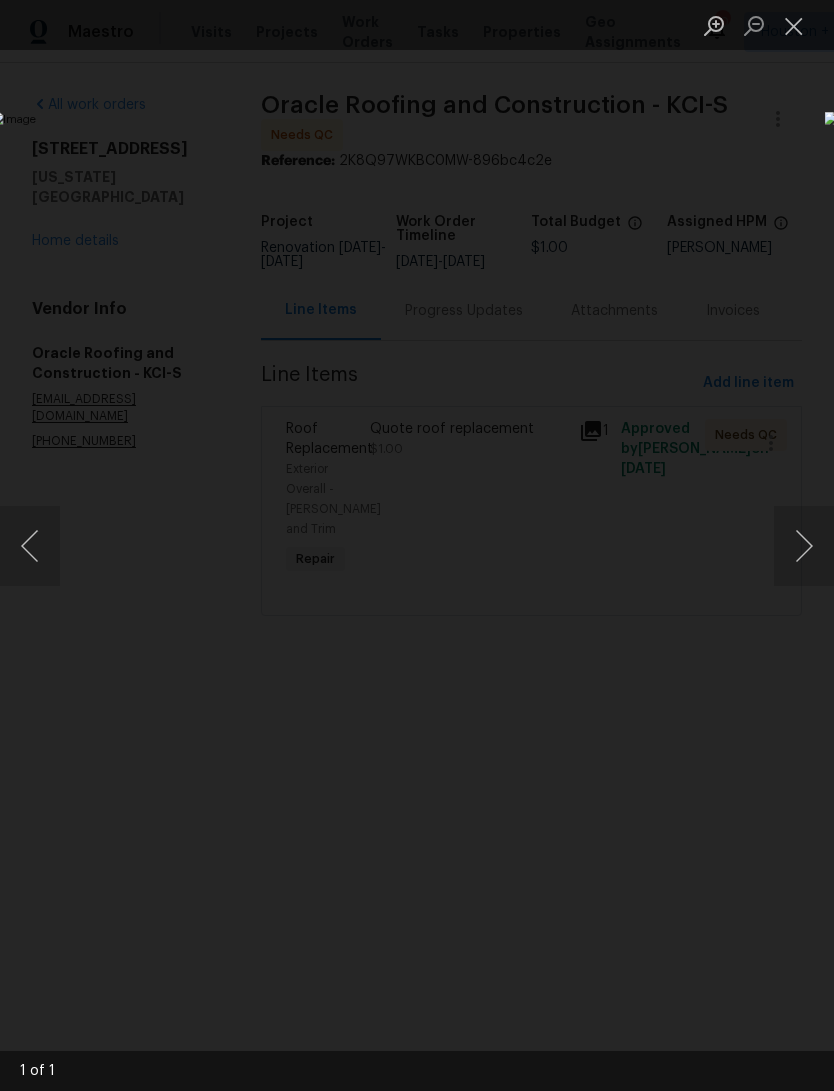 click at bounding box center [804, 546] 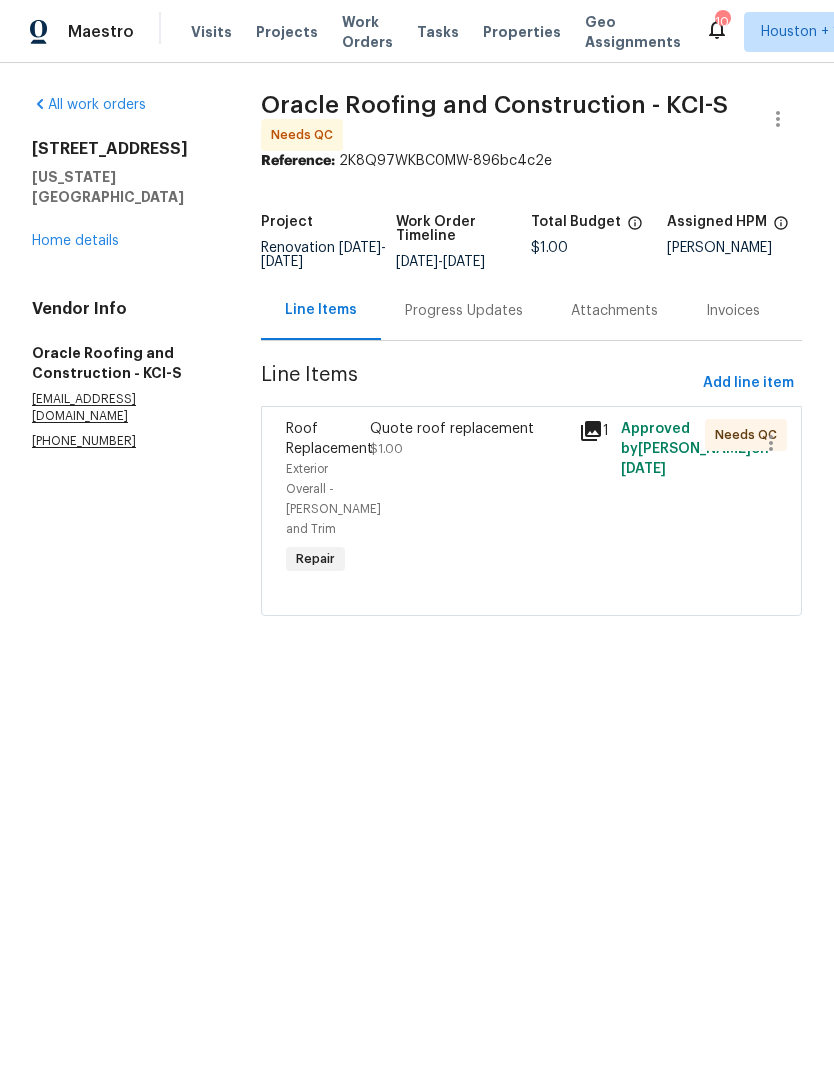 click on "Home details" at bounding box center [75, 241] 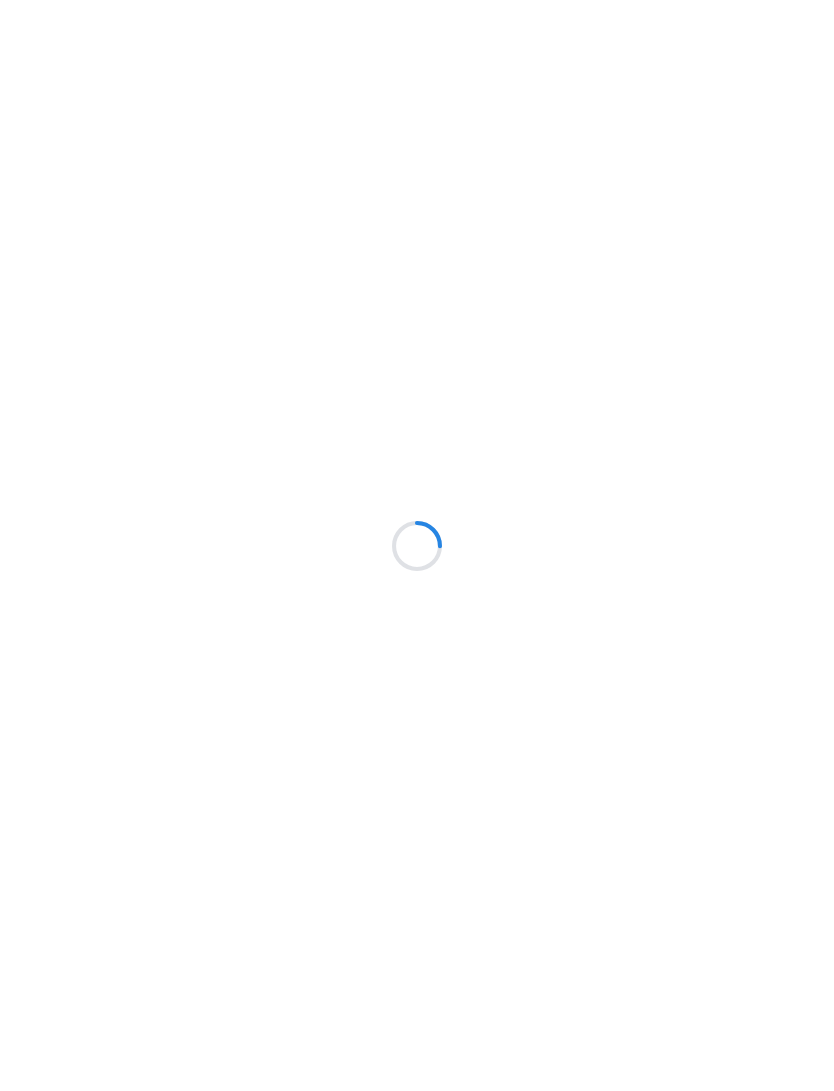 scroll, scrollTop: 0, scrollLeft: 0, axis: both 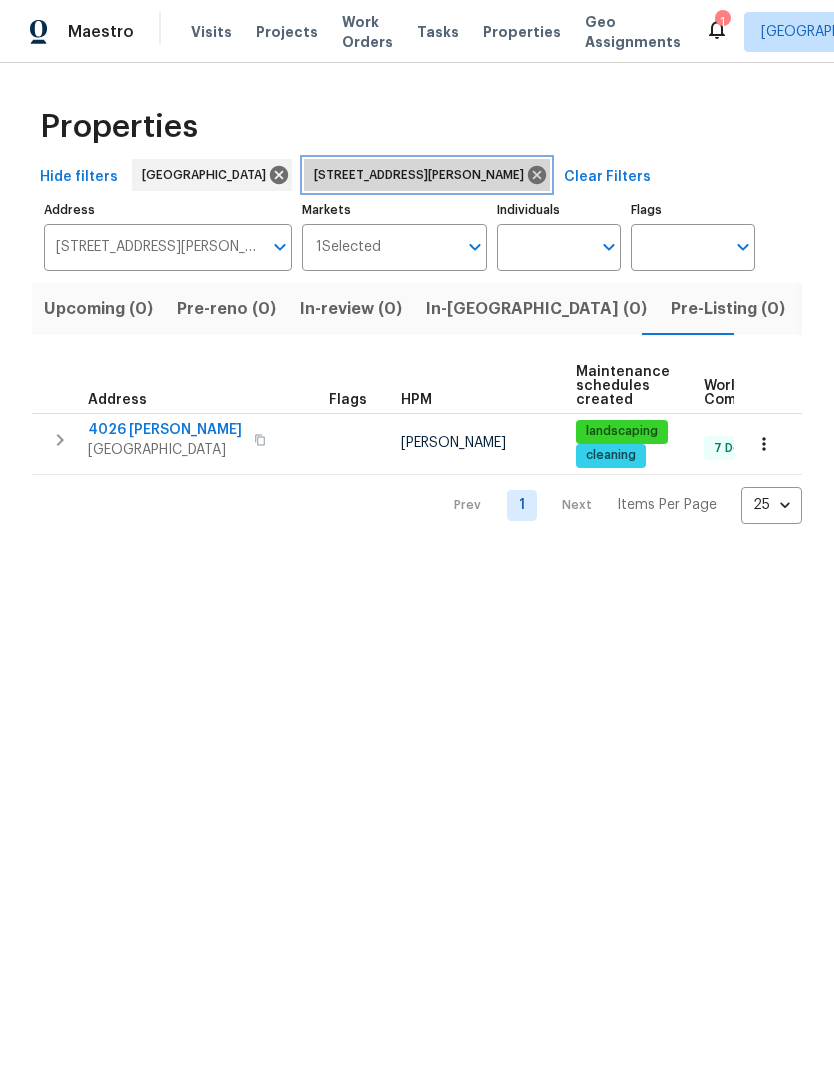 click 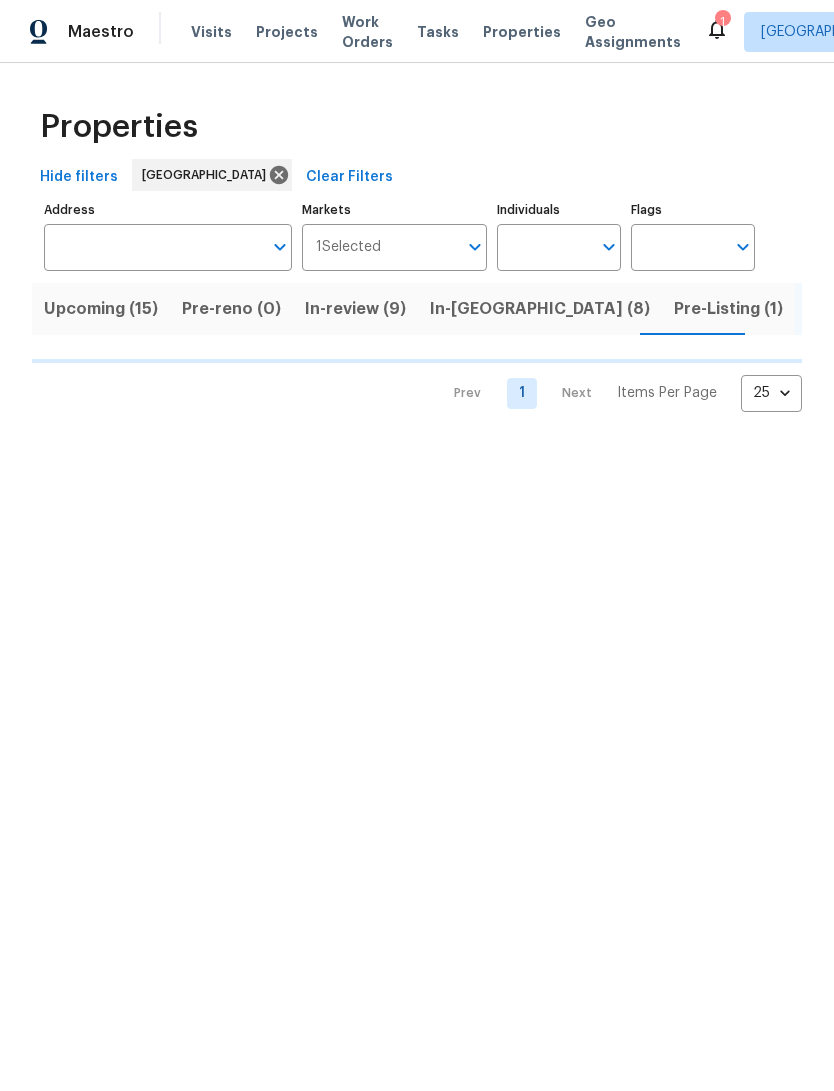 click on "Address" at bounding box center [153, 247] 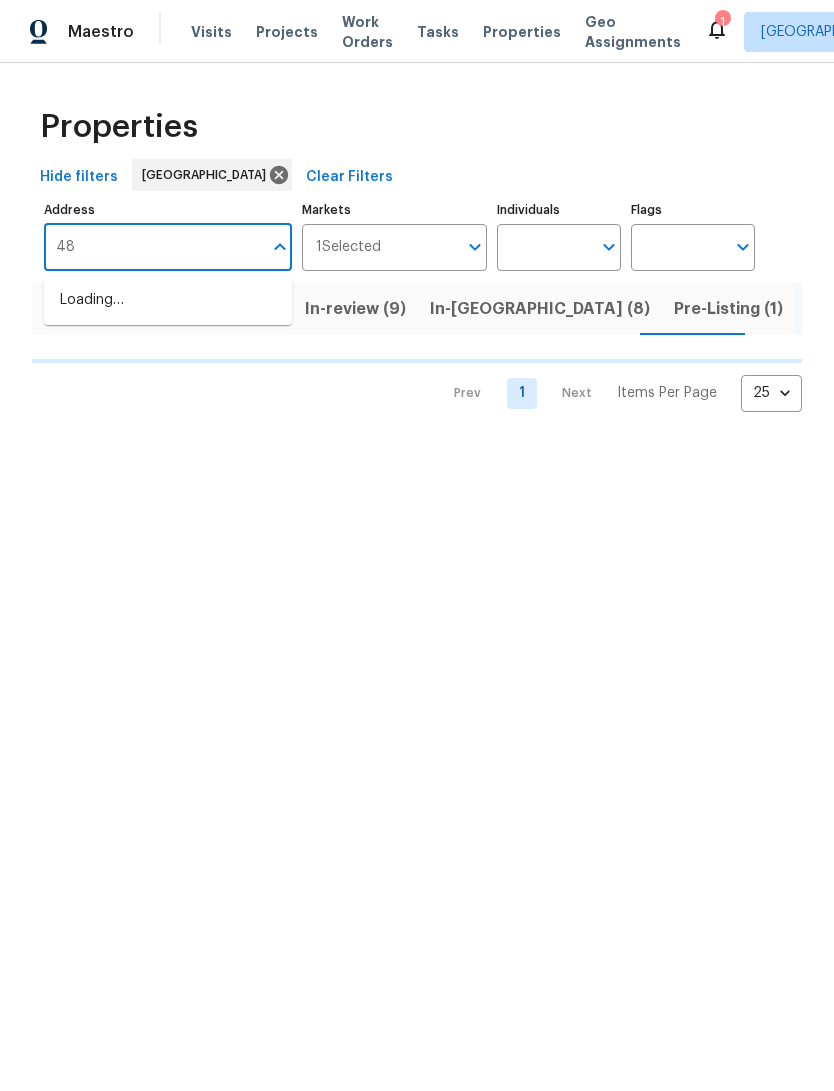type on "480" 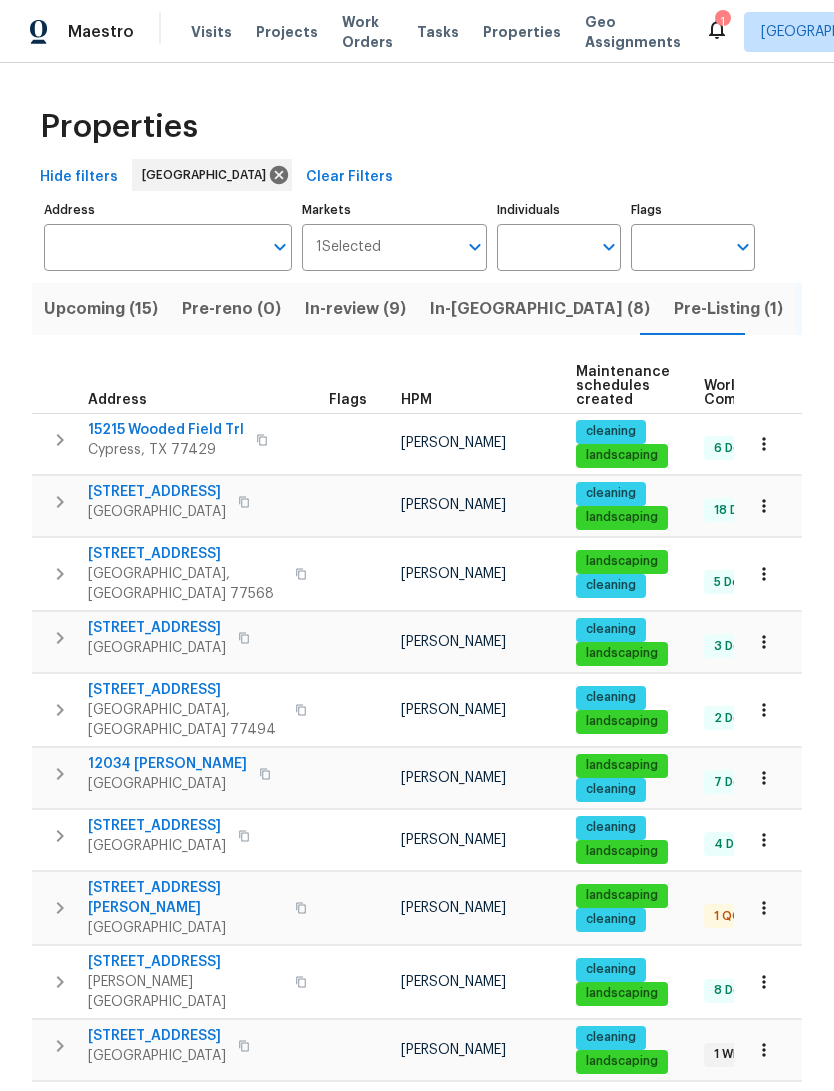 click on "Address" at bounding box center [153, 247] 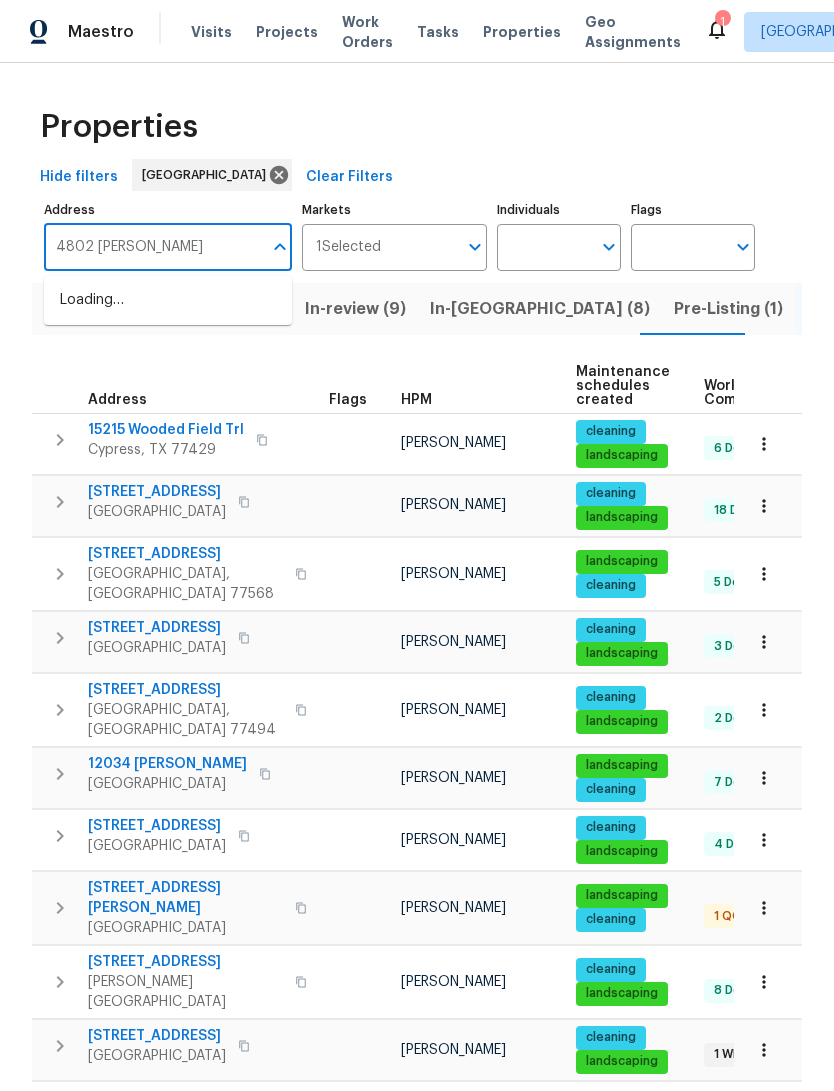 type on "4802 sherman" 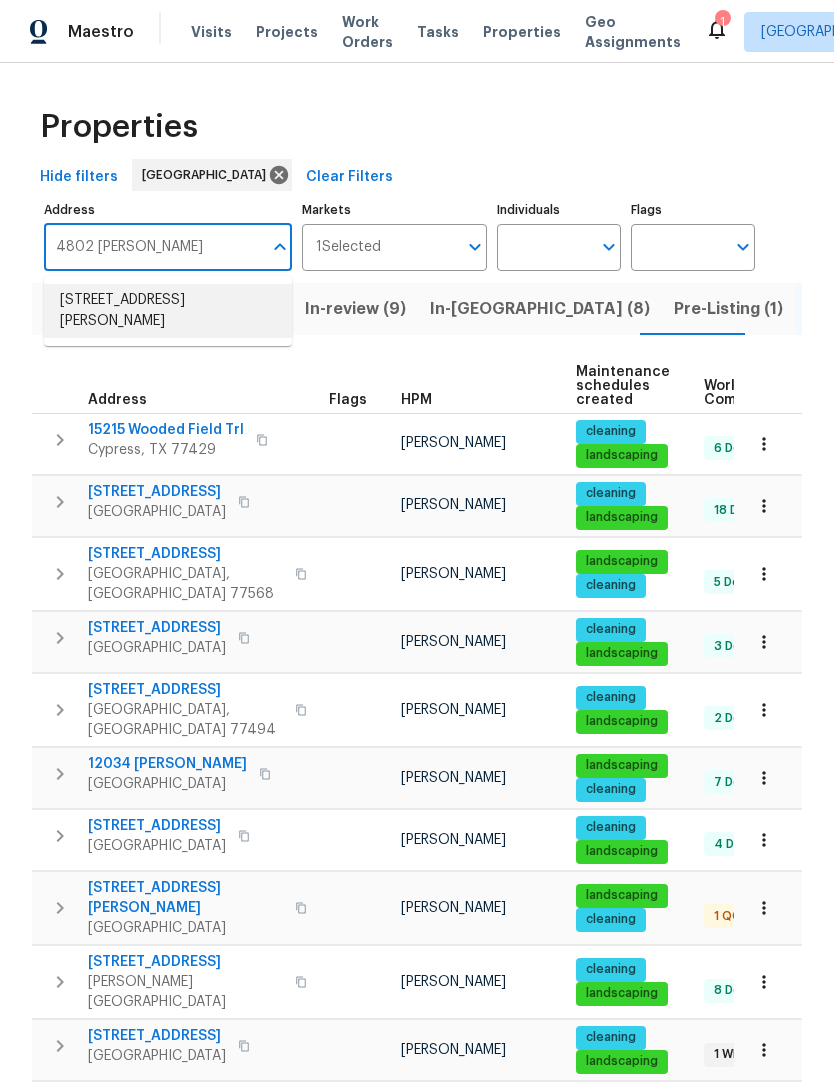 click on "4802 Sherman Blvd Galveston TX 77551" at bounding box center (168, 311) 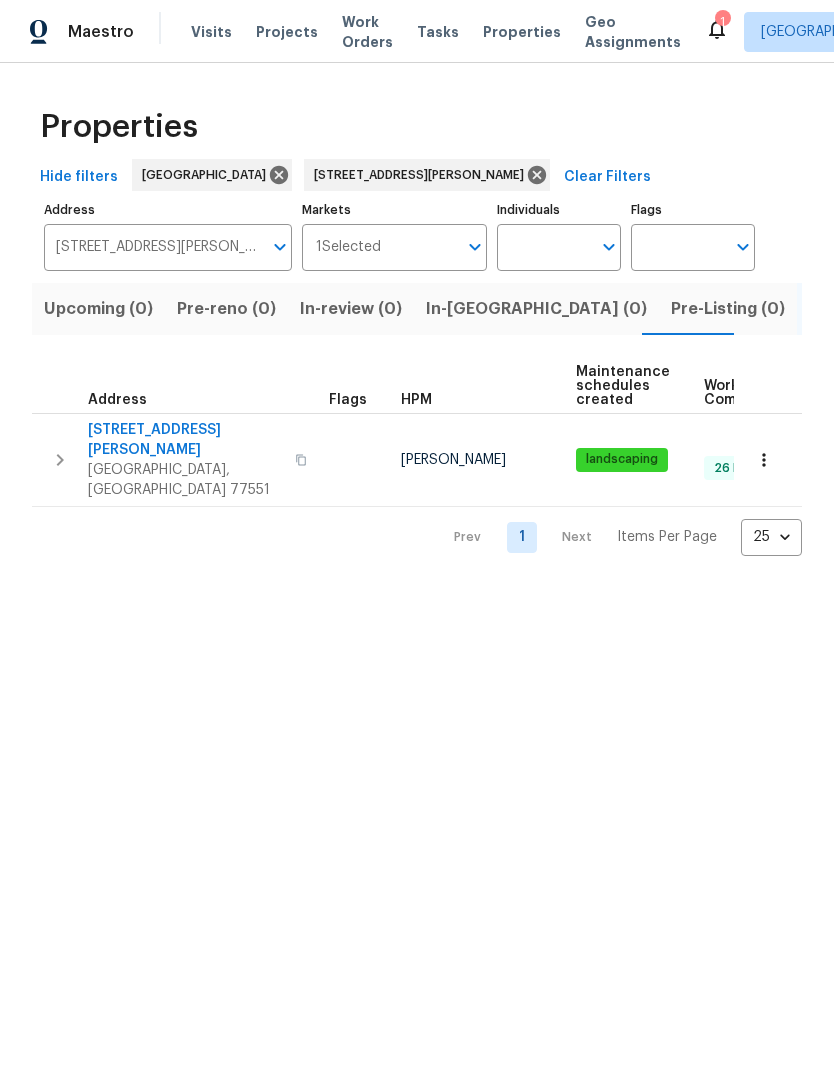 click on "4802 Sherman Blvd" at bounding box center [185, 440] 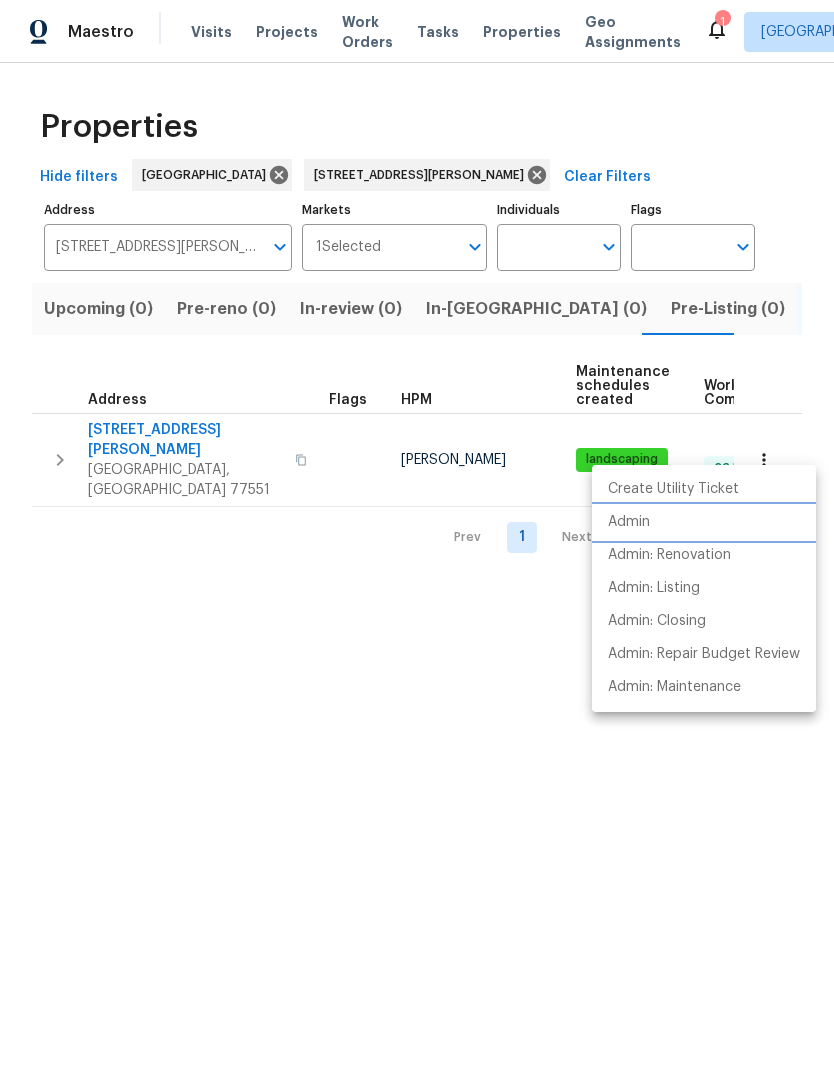 click on "Admin" at bounding box center (704, 522) 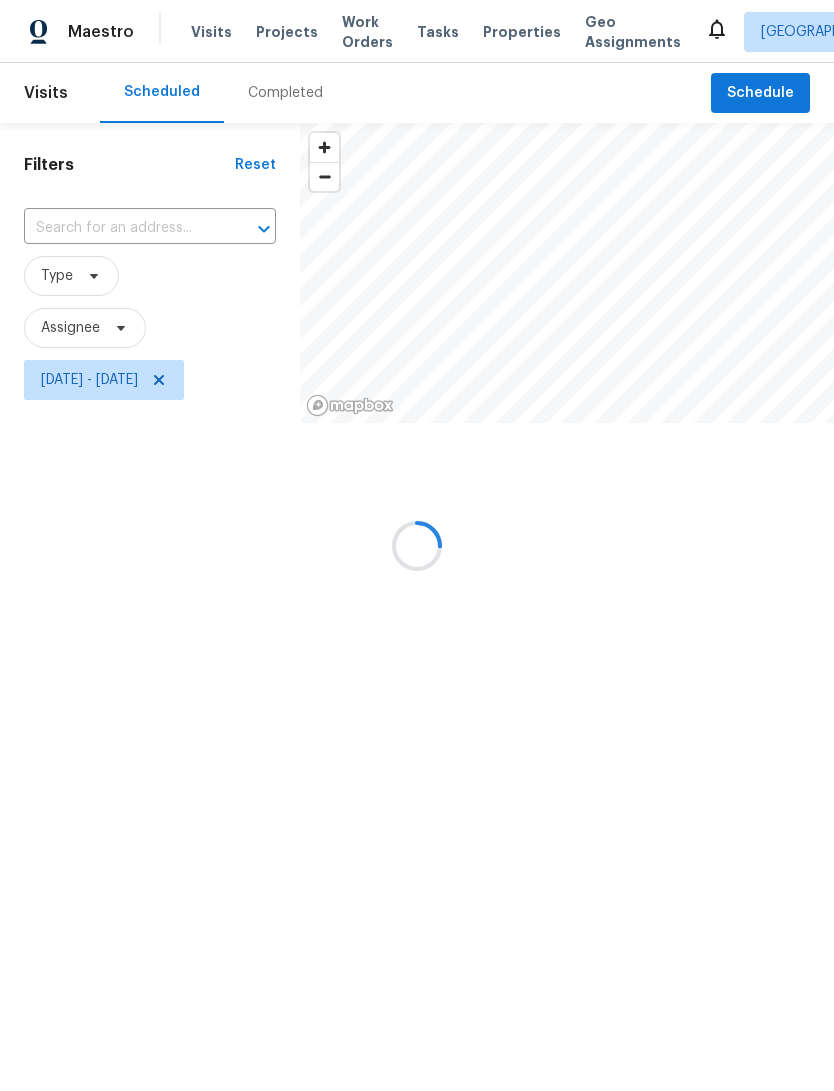 scroll, scrollTop: 0, scrollLeft: 0, axis: both 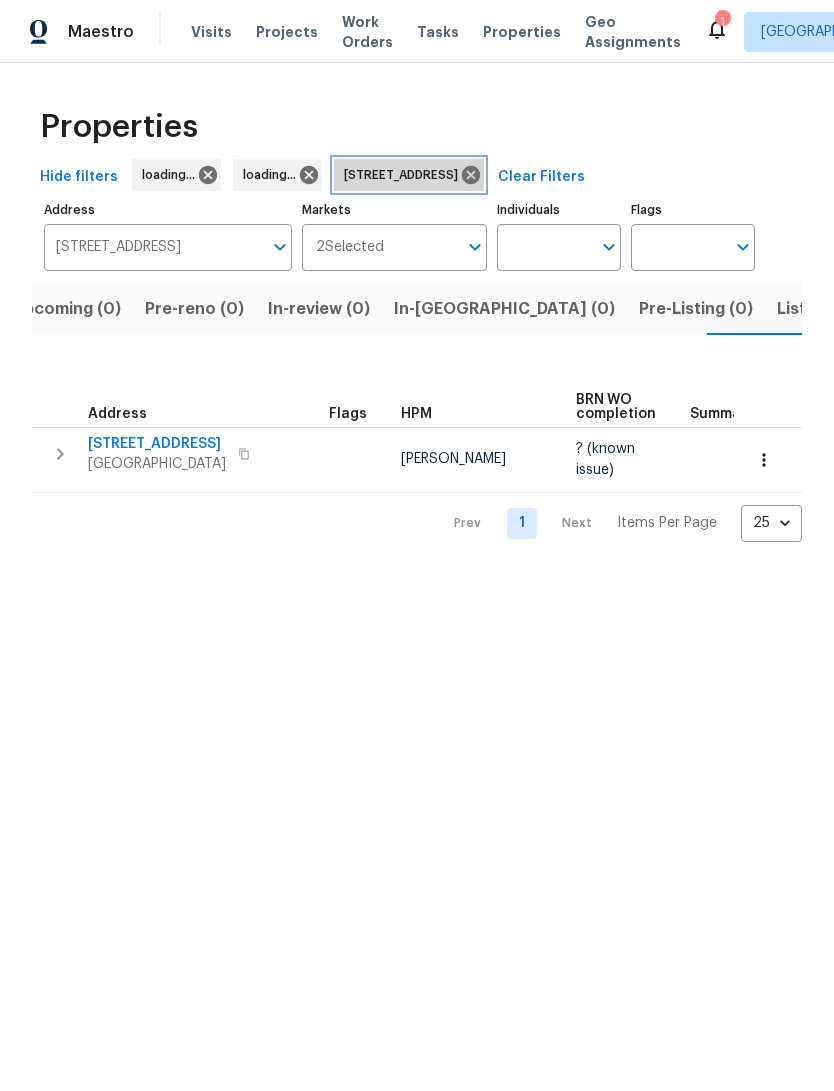click 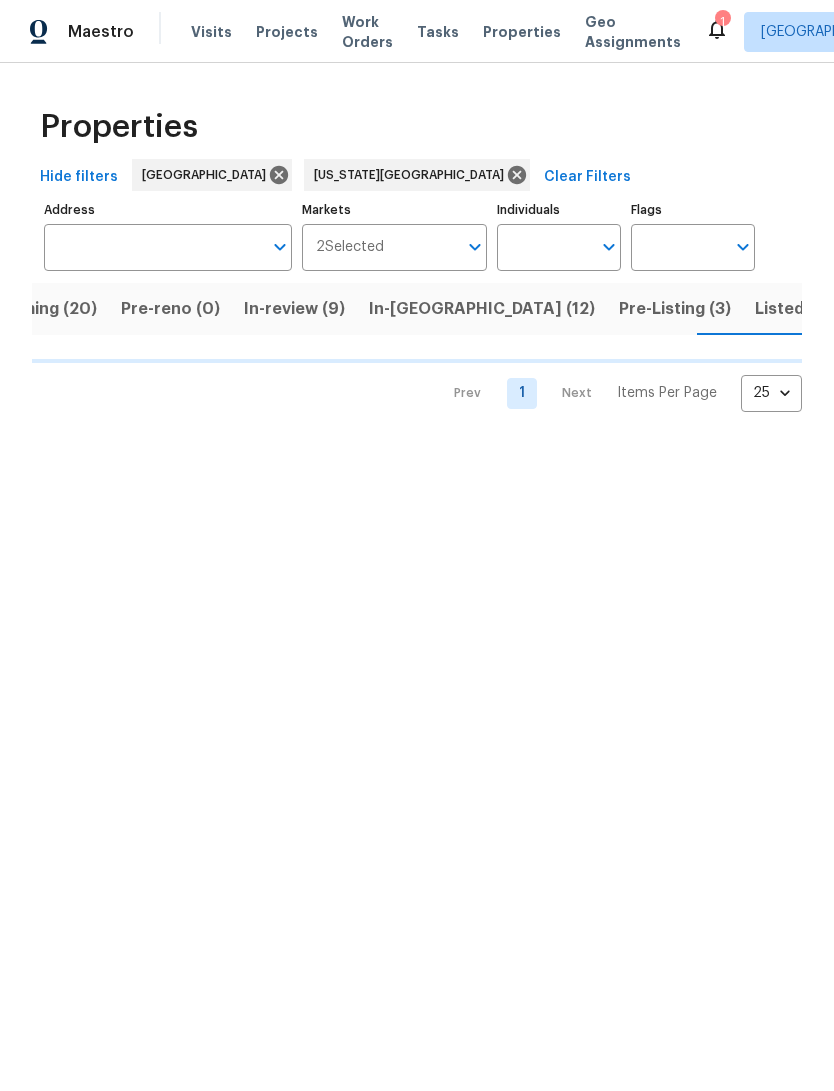 scroll, scrollTop: 0, scrollLeft: 69, axis: horizontal 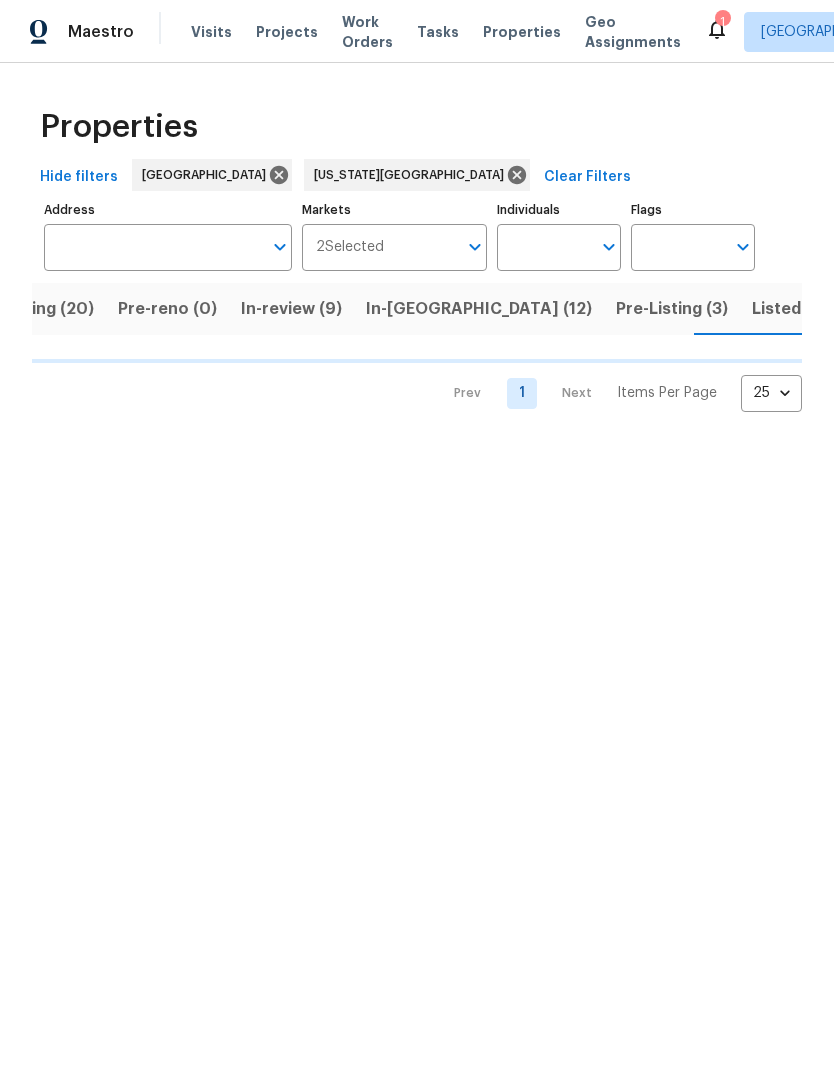 click on "Address" at bounding box center (153, 247) 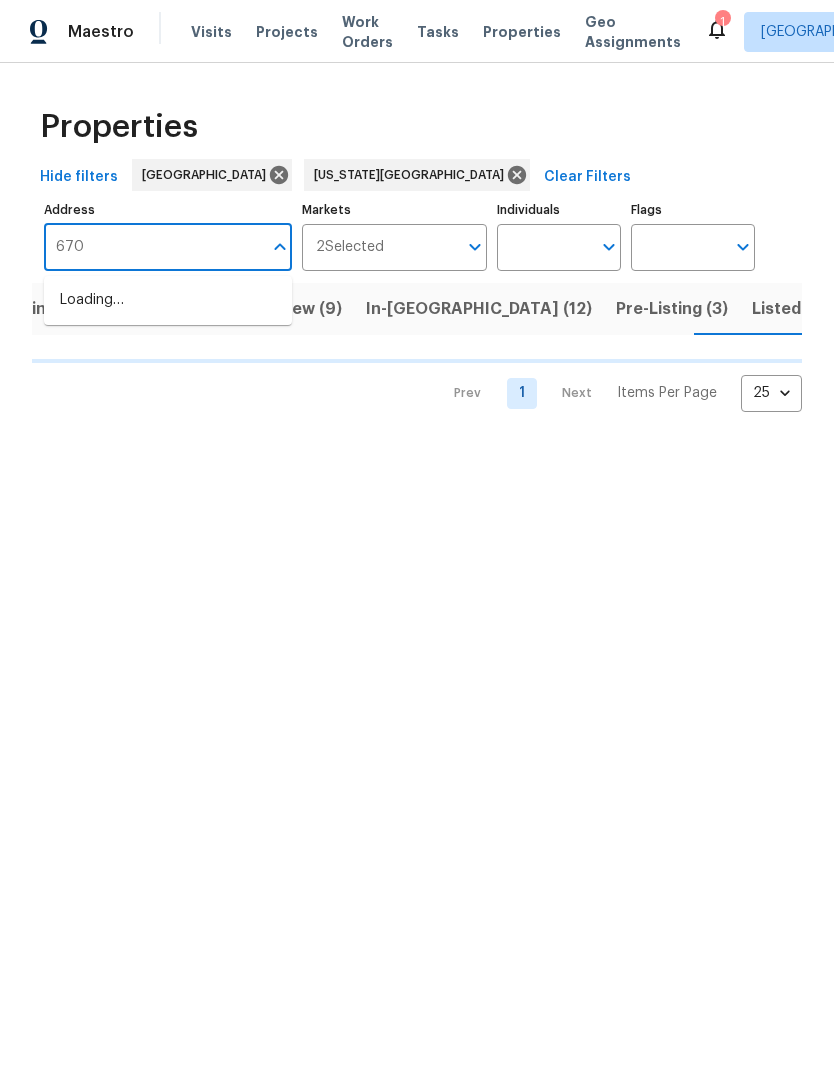 type on "6700" 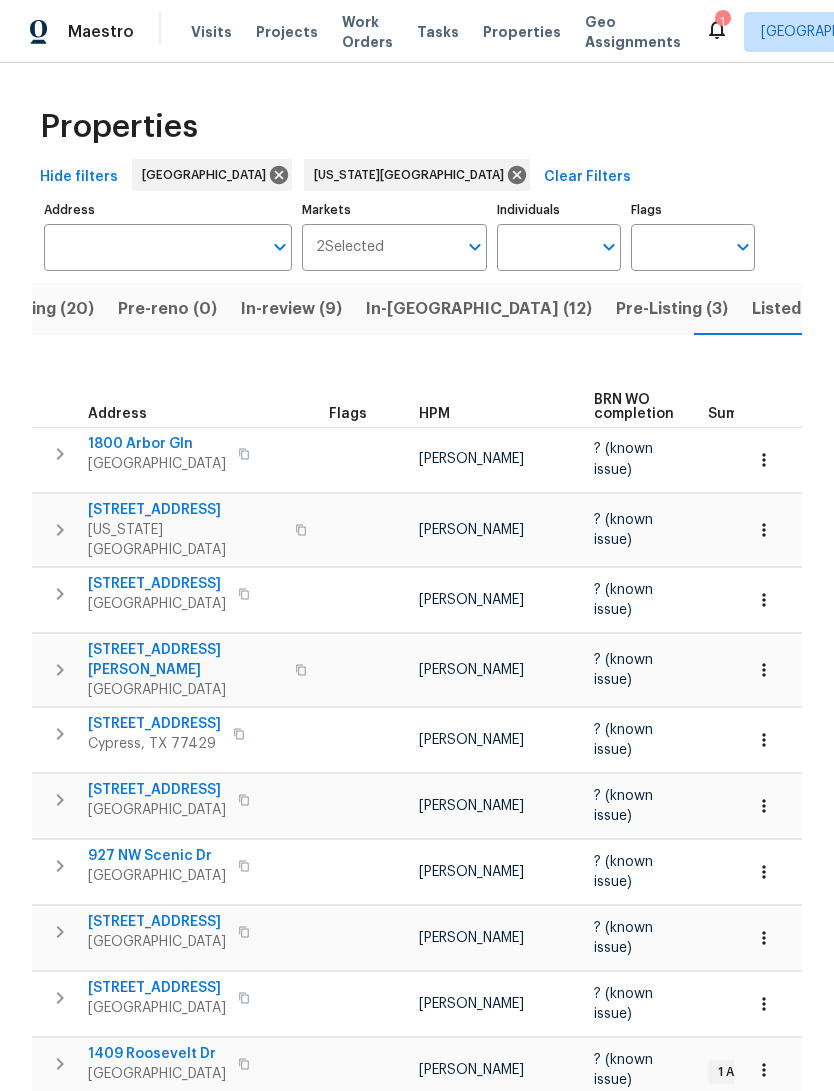 click on "Address" at bounding box center (153, 247) 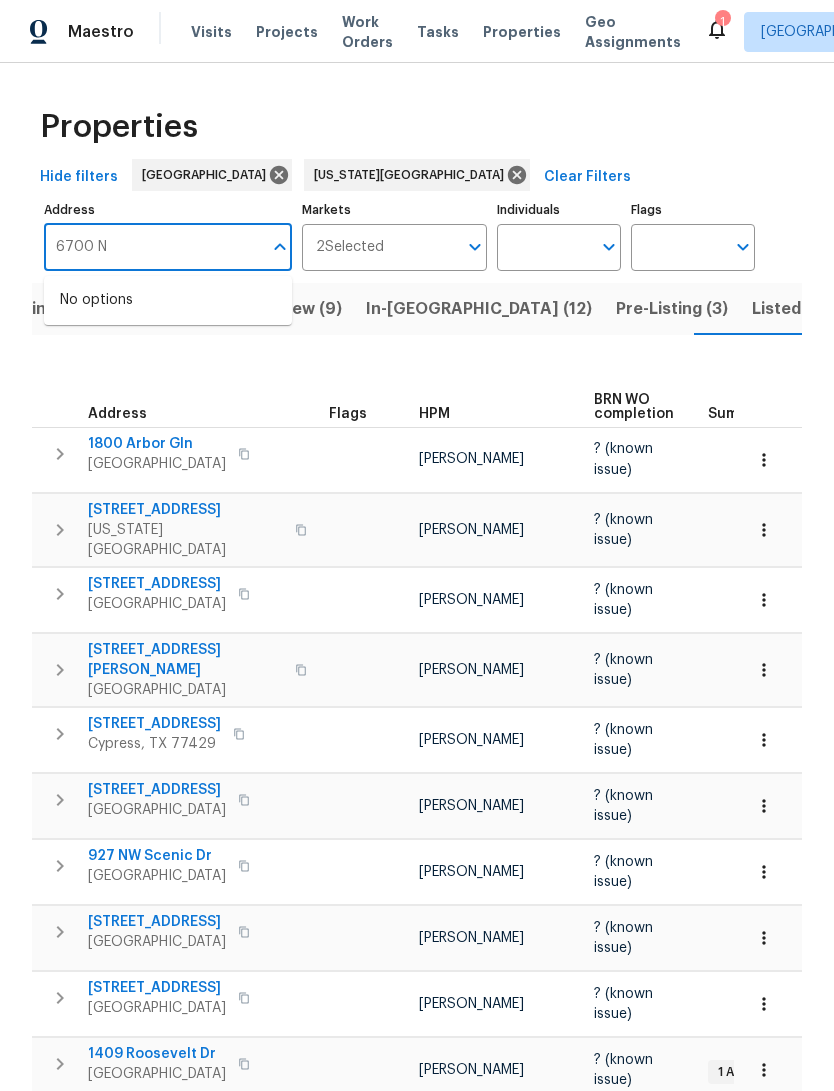 type on "6700 NW" 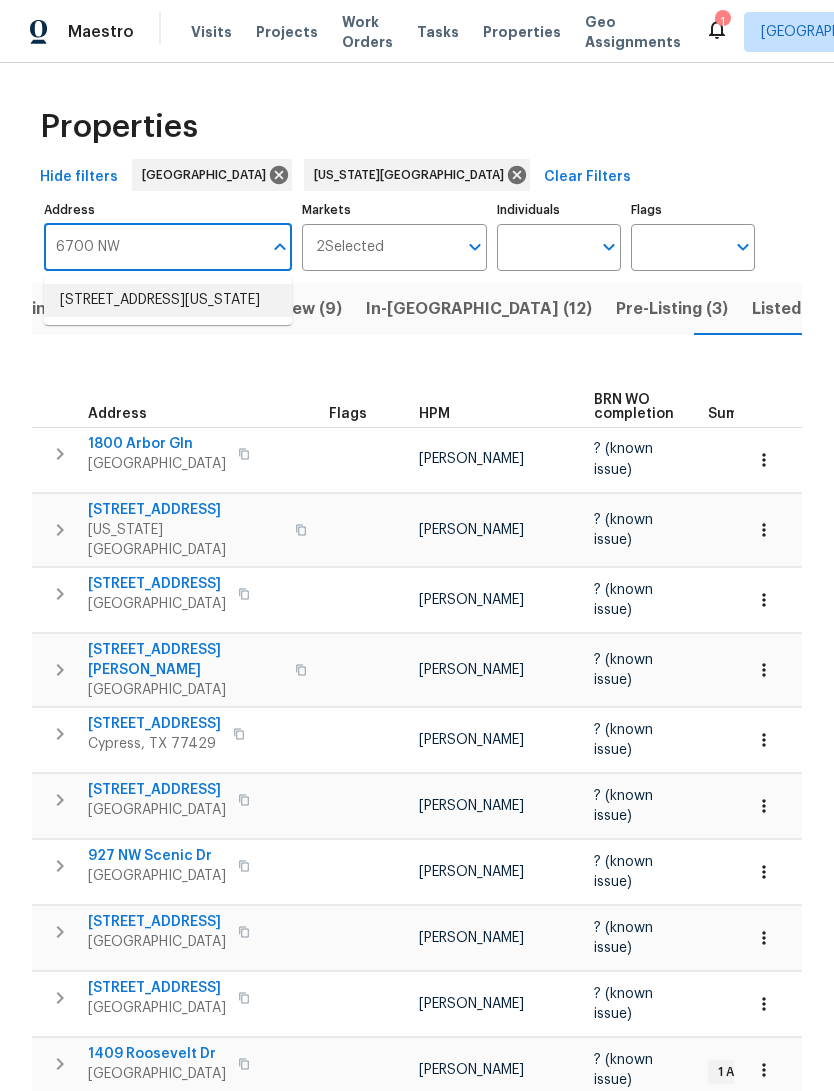 click on "[STREET_ADDRESS][US_STATE]" at bounding box center (168, 300) 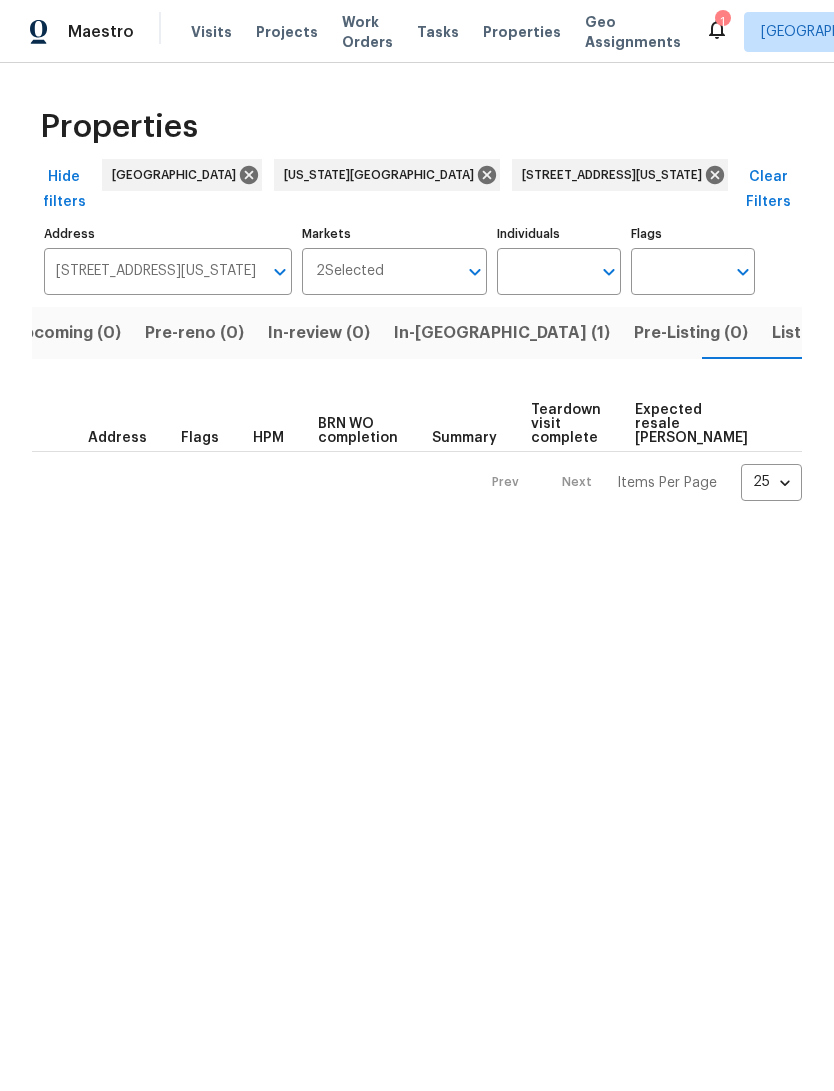 scroll, scrollTop: 0, scrollLeft: 32, axis: horizontal 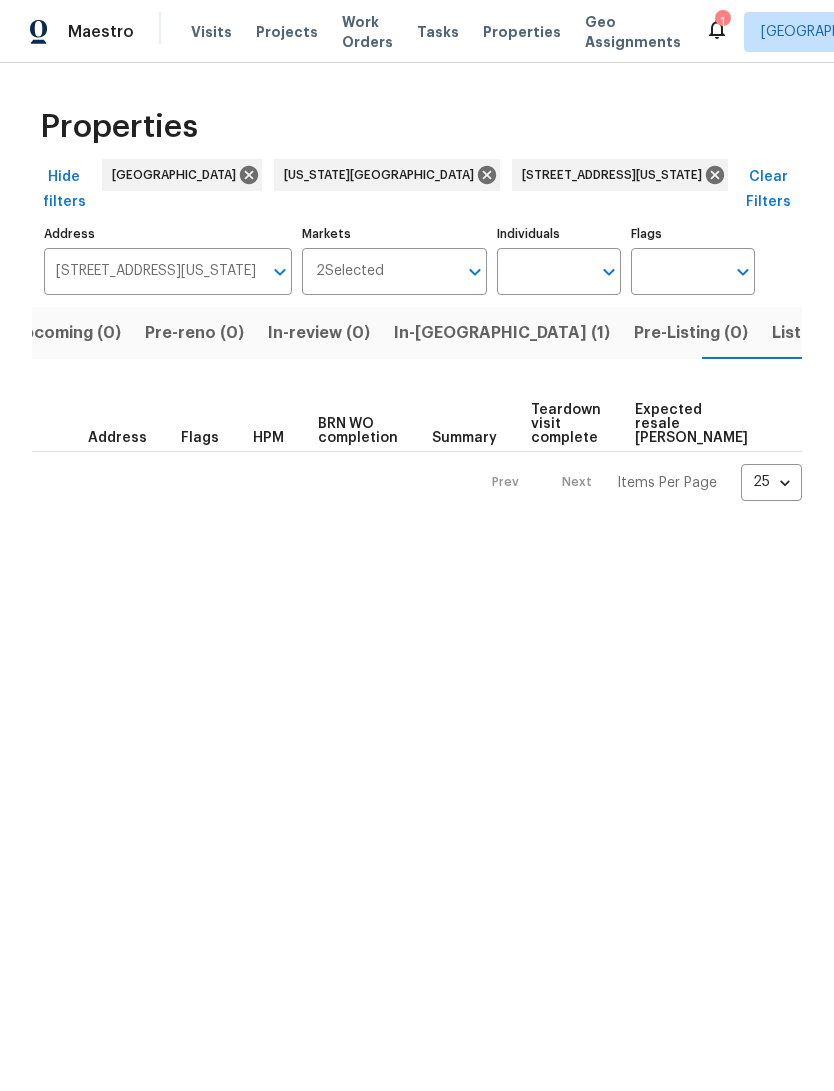 click on "In-[GEOGRAPHIC_DATA] (1)" at bounding box center [502, 333] 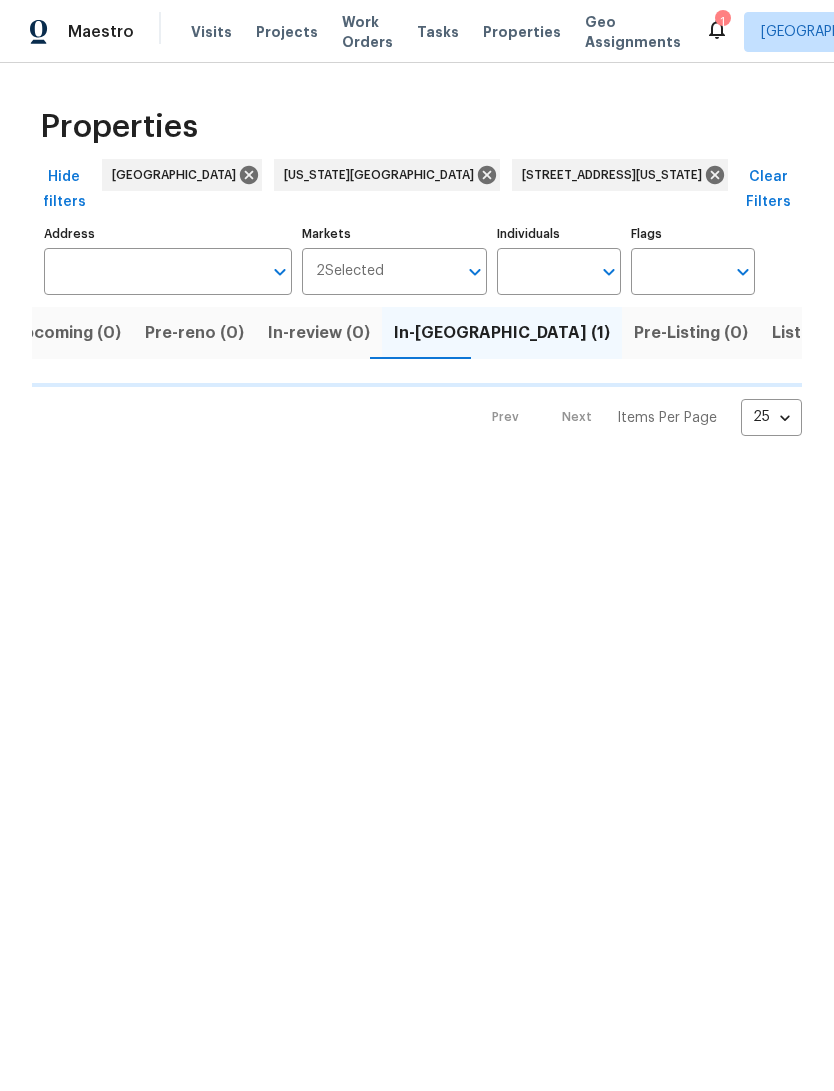 type on "[STREET_ADDRESS][US_STATE]" 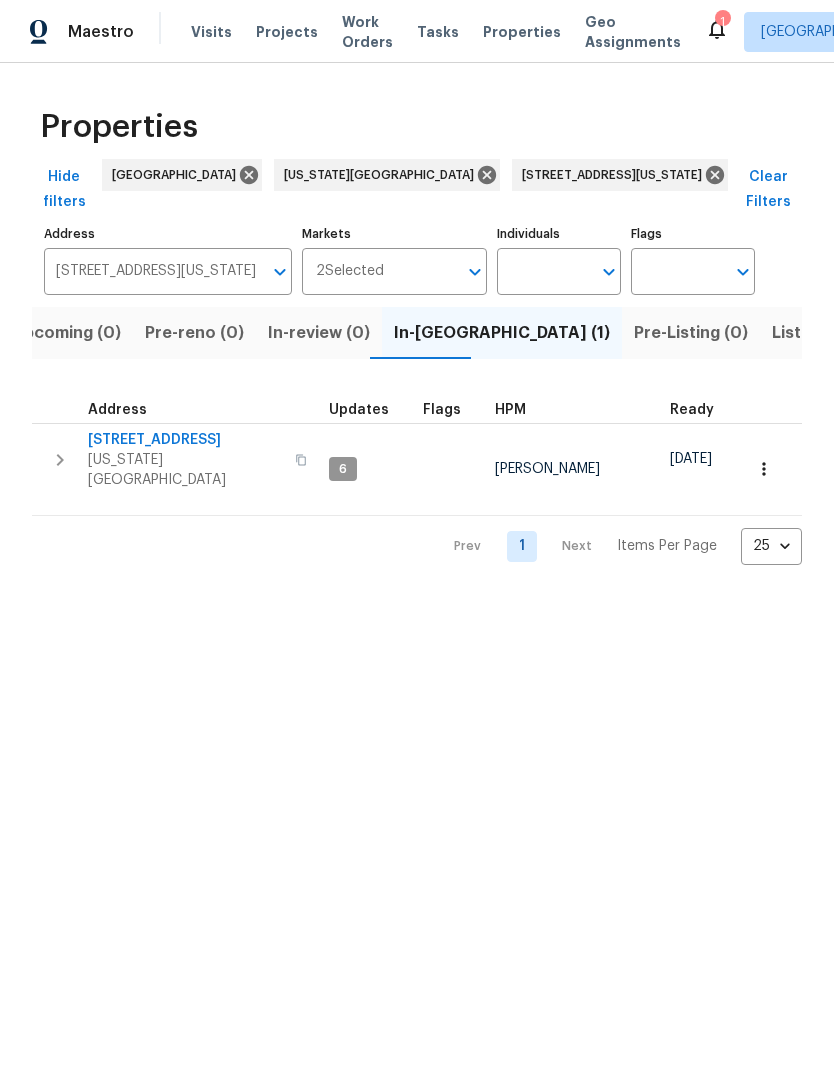 click 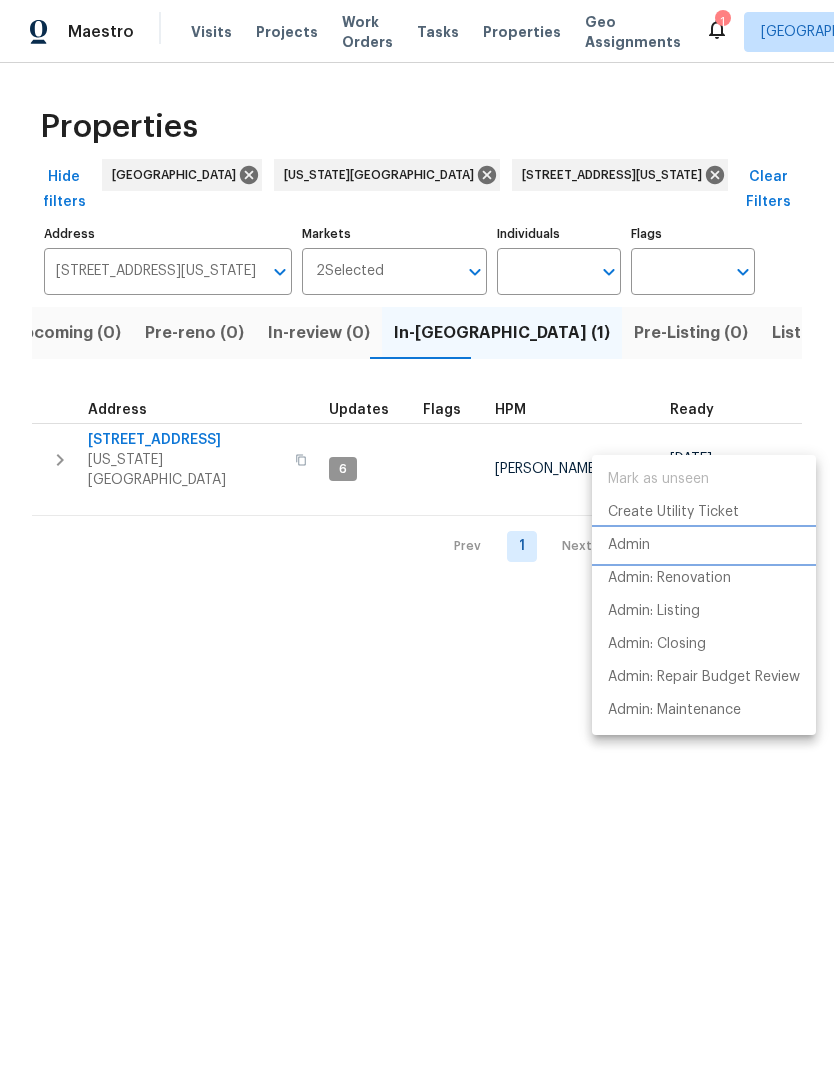 click on "Admin" at bounding box center (629, 545) 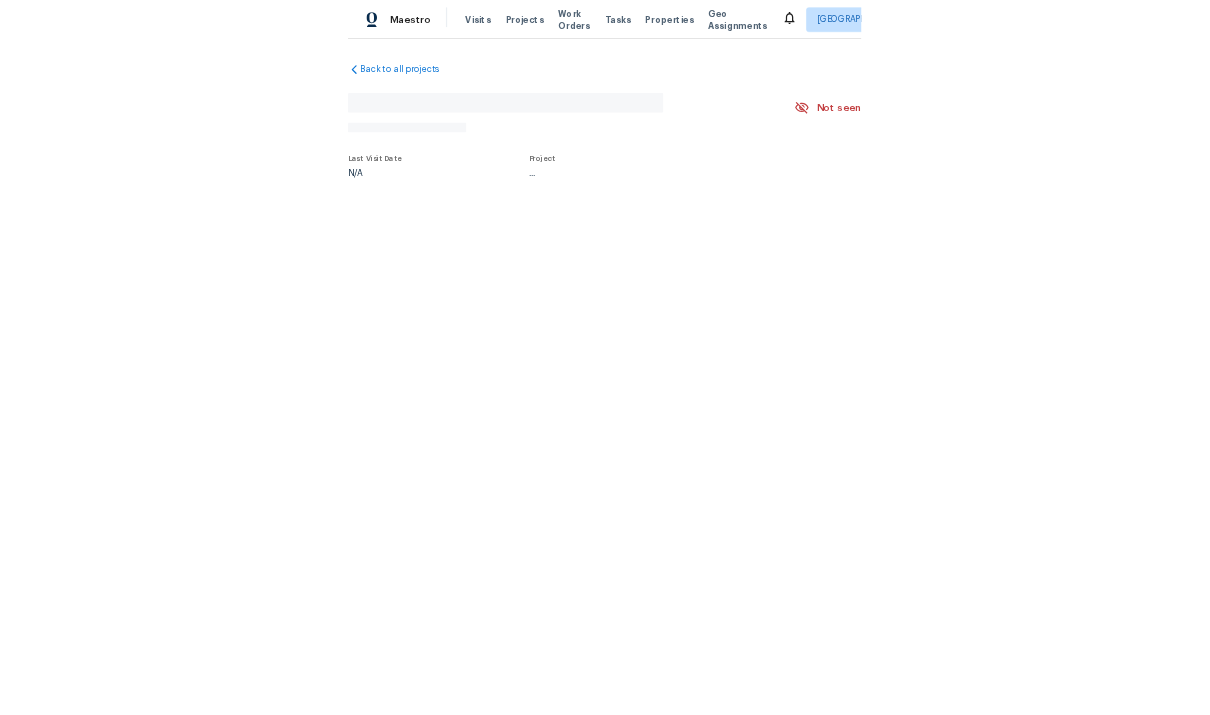 scroll, scrollTop: 0, scrollLeft: 0, axis: both 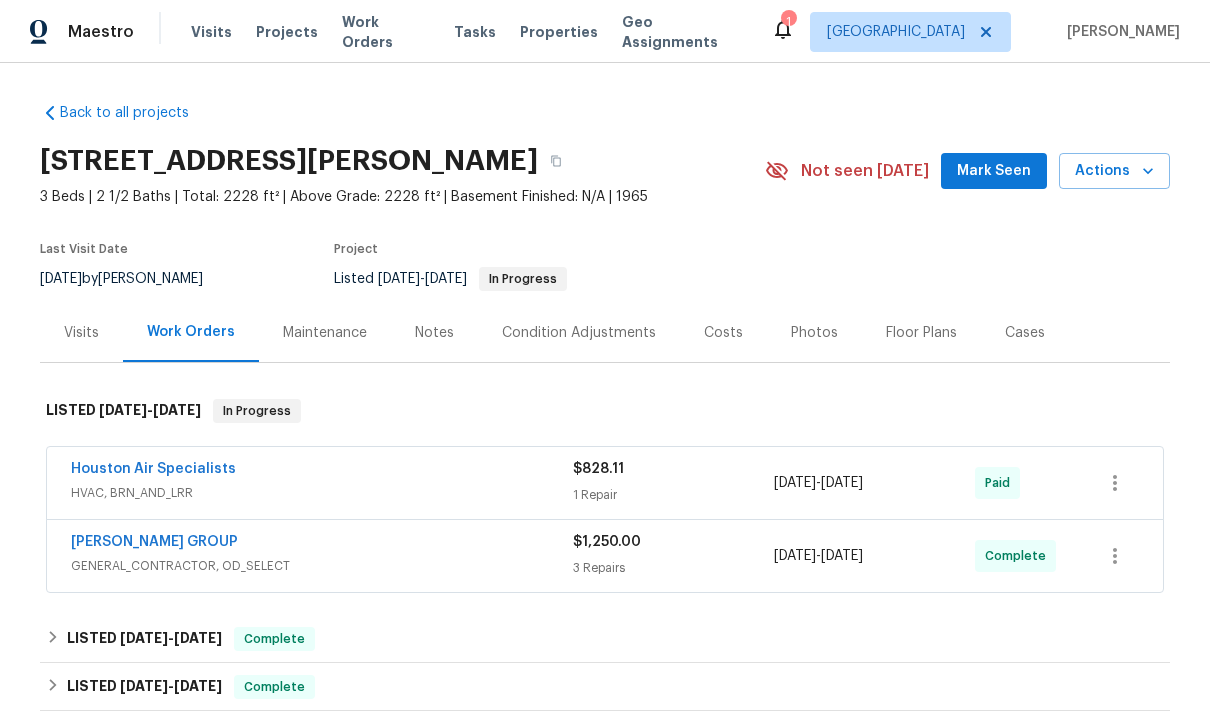click on "Maintenance" at bounding box center [325, 333] 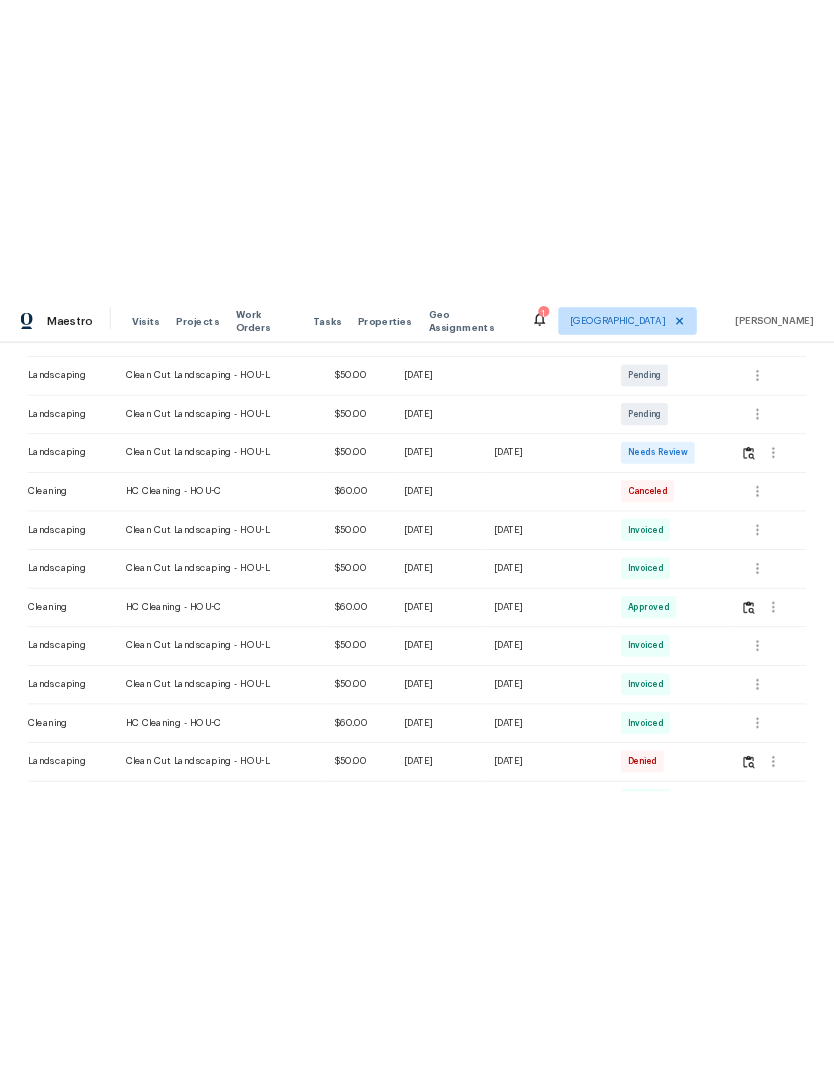 scroll, scrollTop: 357, scrollLeft: 0, axis: vertical 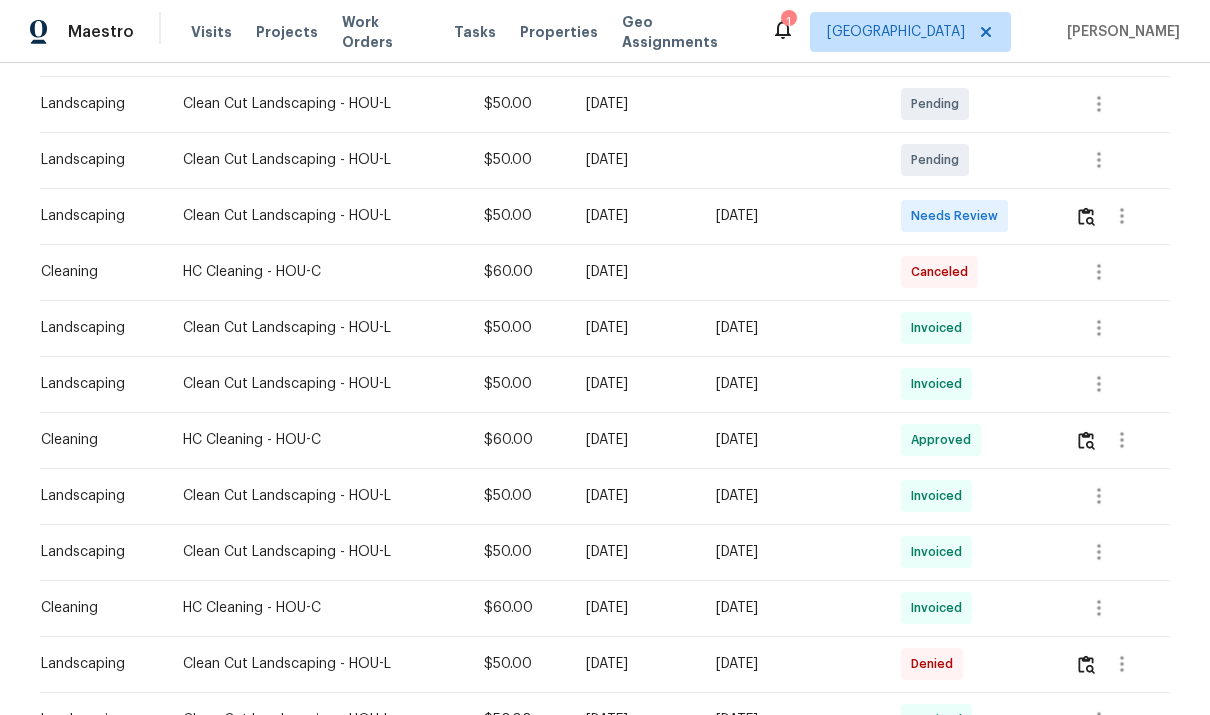 click on "HC Cleaning - HOU-C" at bounding box center (317, 440) 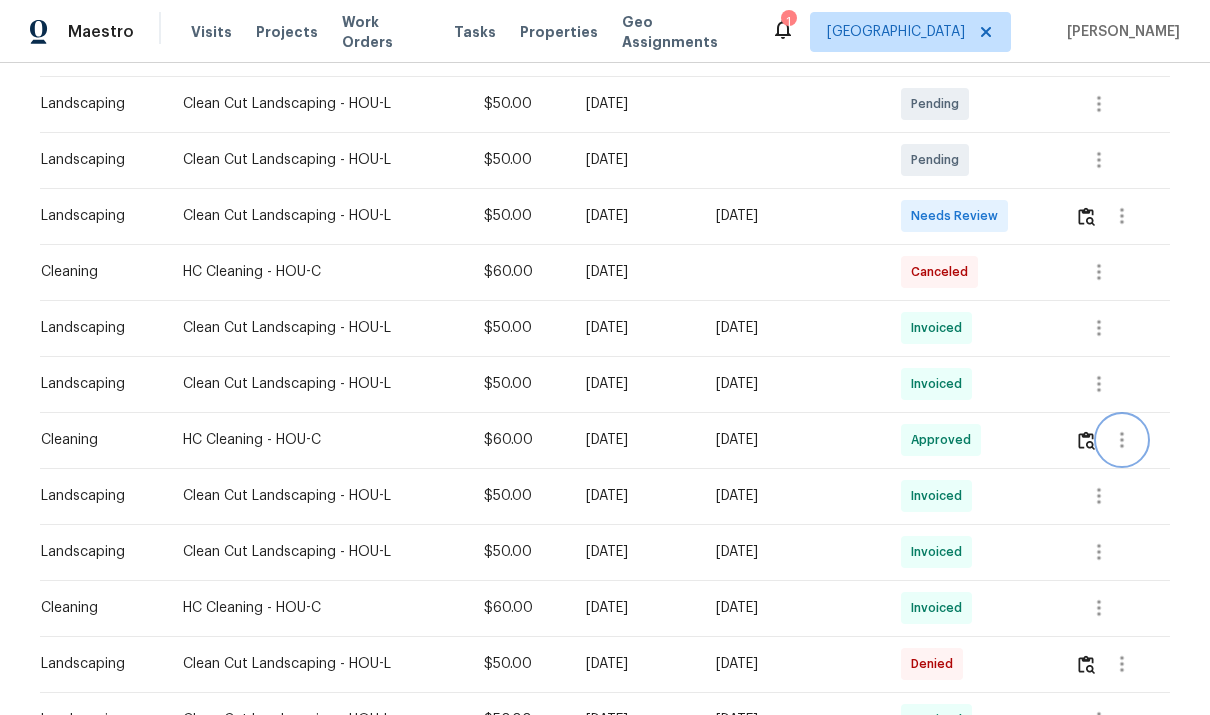 click 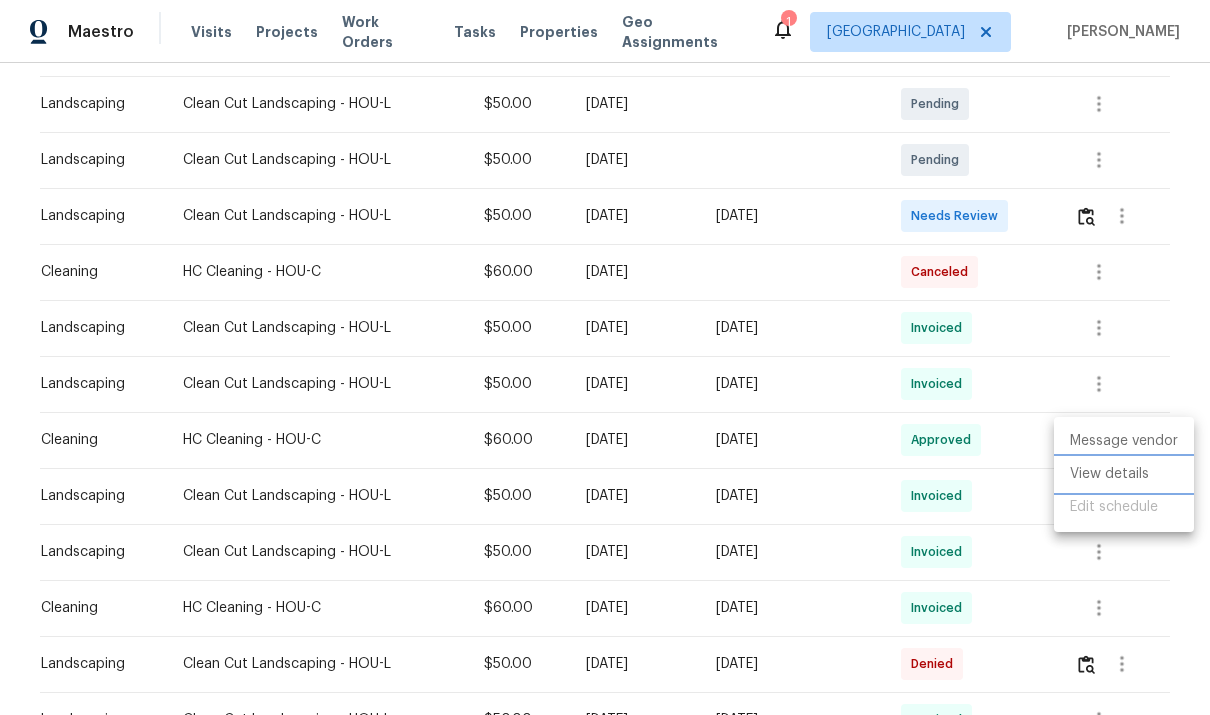 click on "View details" at bounding box center (1124, 474) 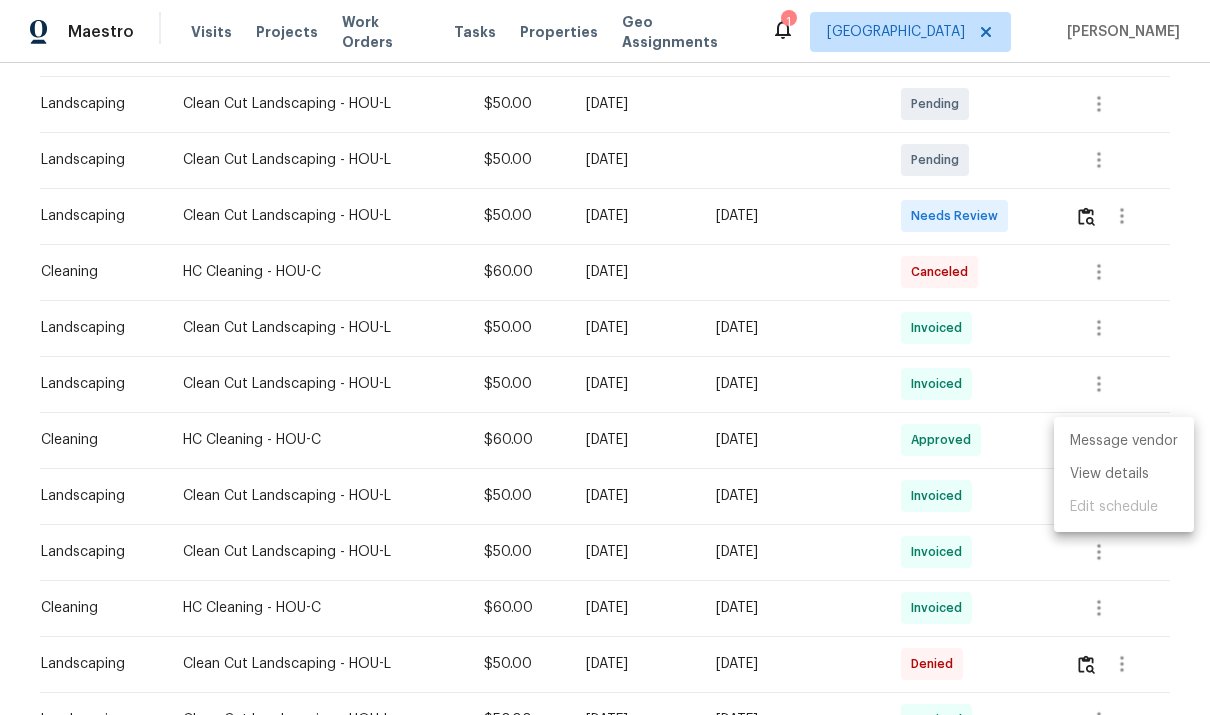 click at bounding box center (605, 357) 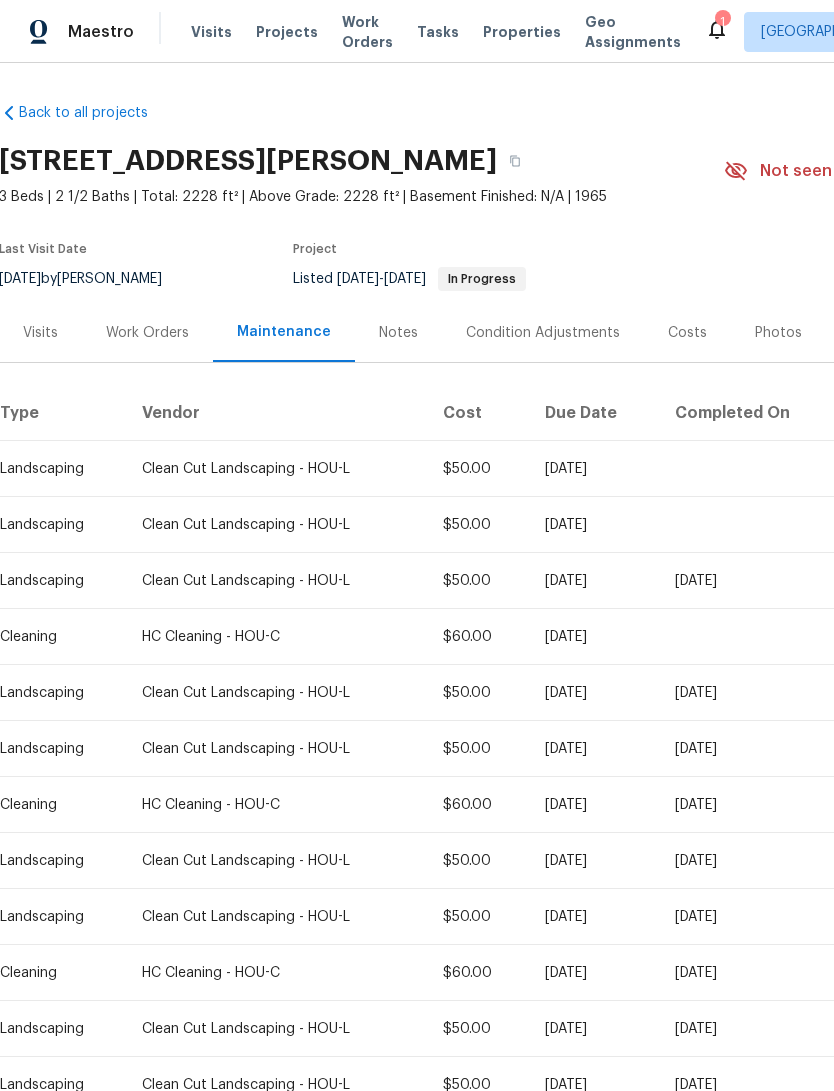 scroll, scrollTop: 0, scrollLeft: 1, axis: horizontal 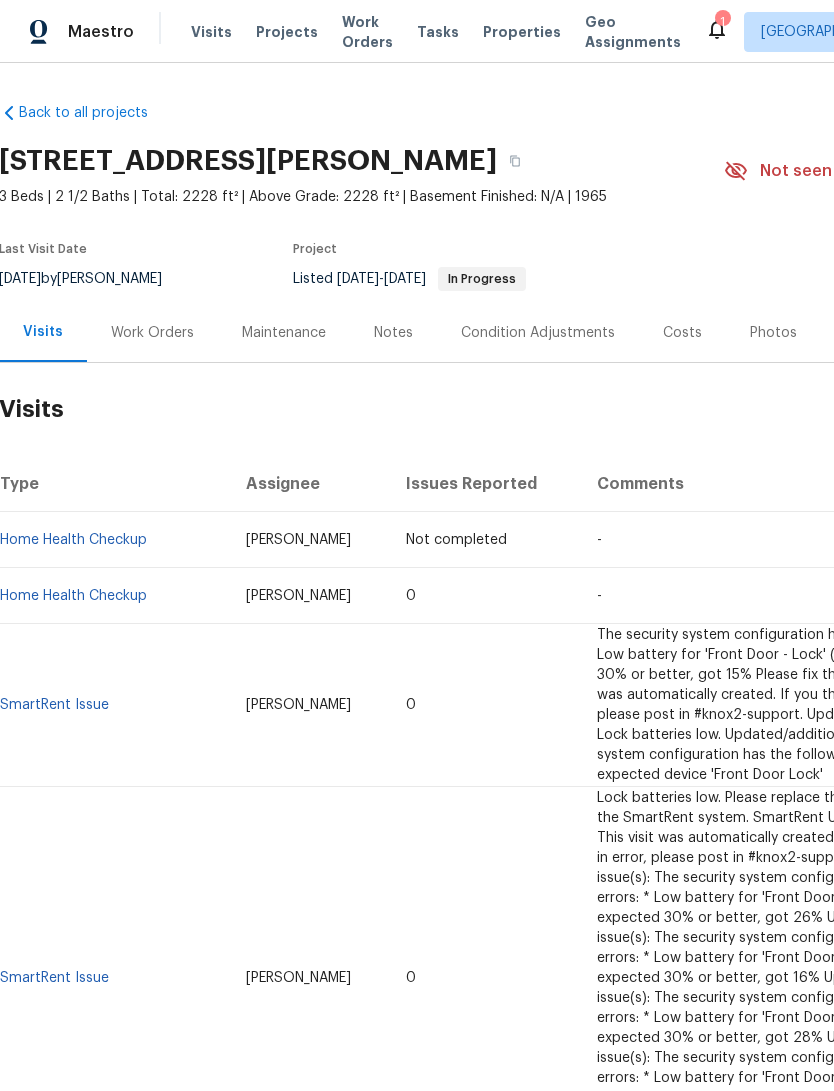 click on "Work Orders" at bounding box center (152, 333) 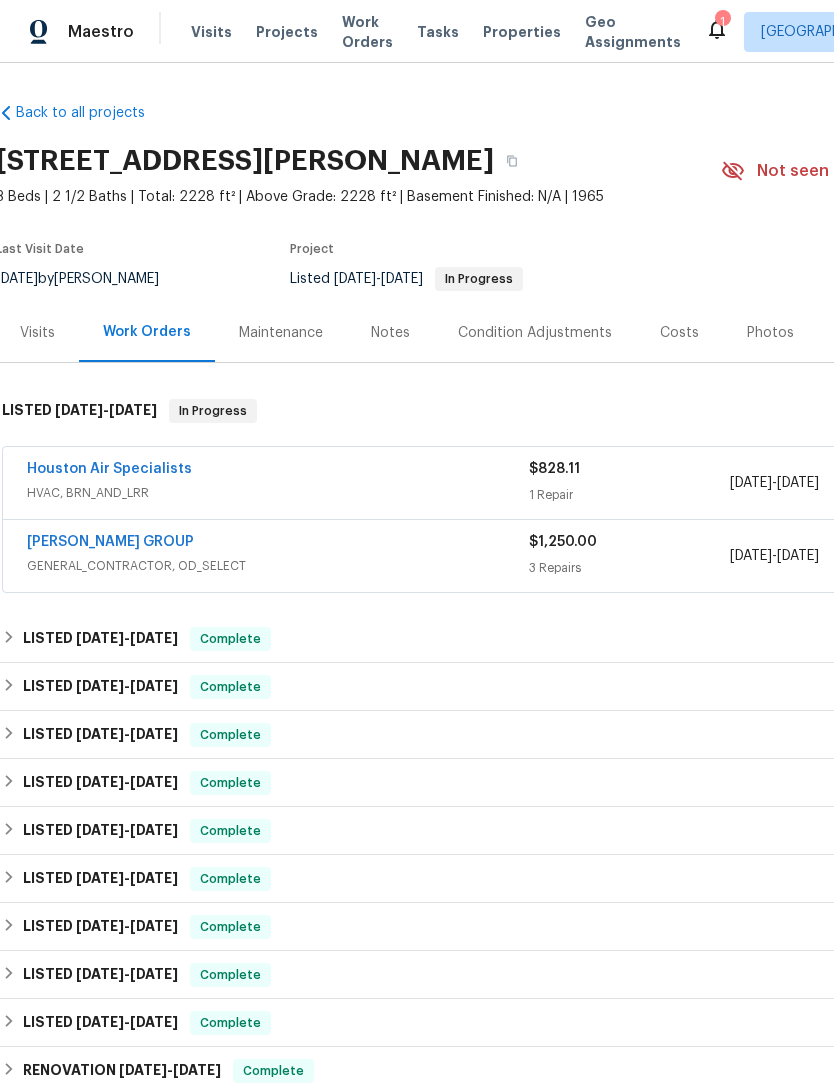 scroll, scrollTop: 0, scrollLeft: 4, axis: horizontal 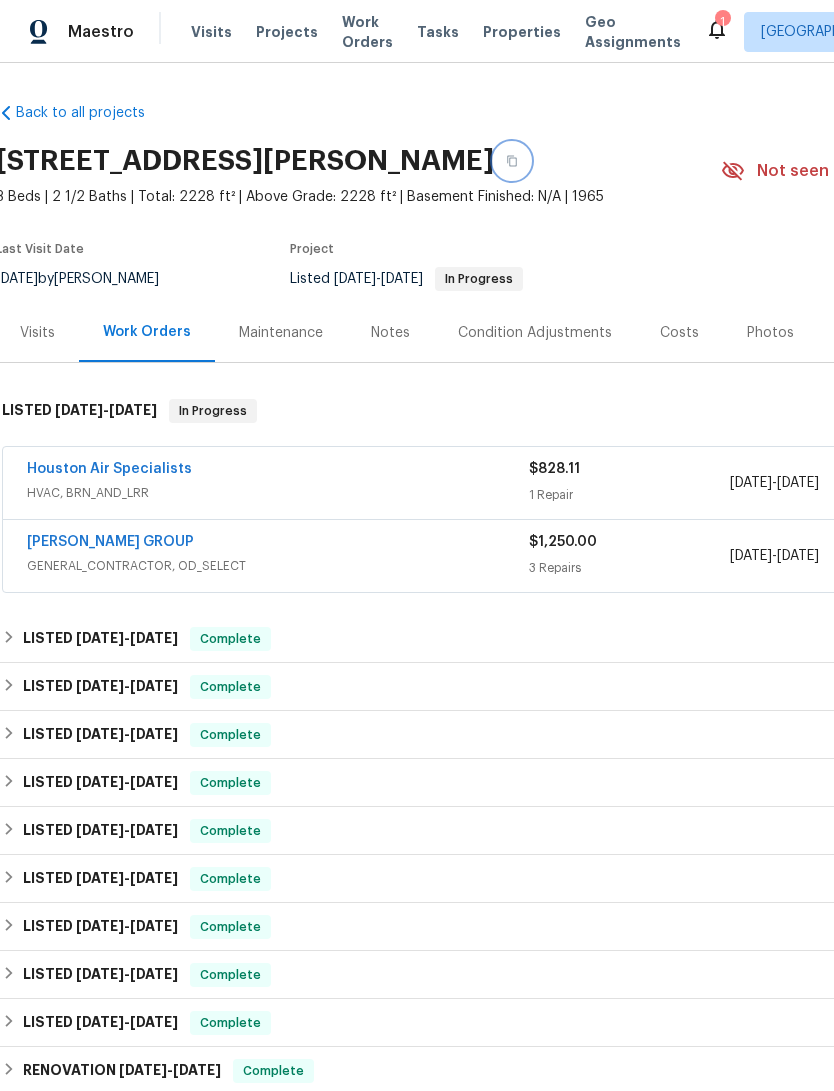 click 